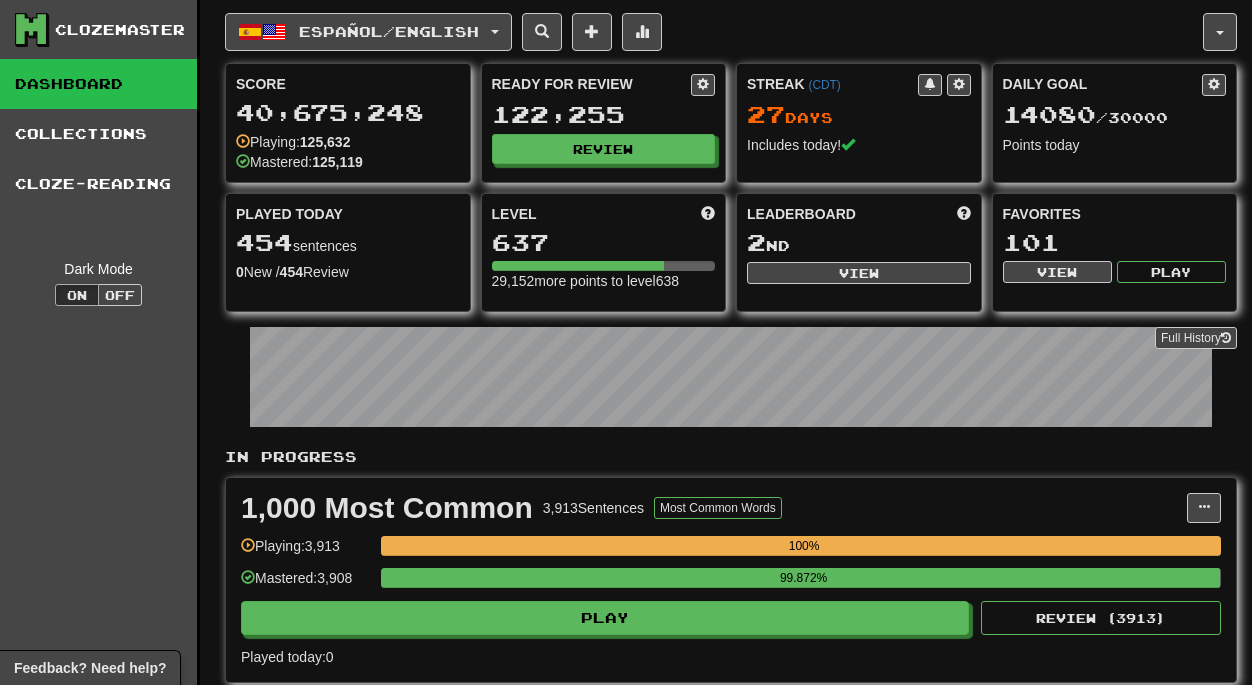 scroll, scrollTop: 0, scrollLeft: 0, axis: both 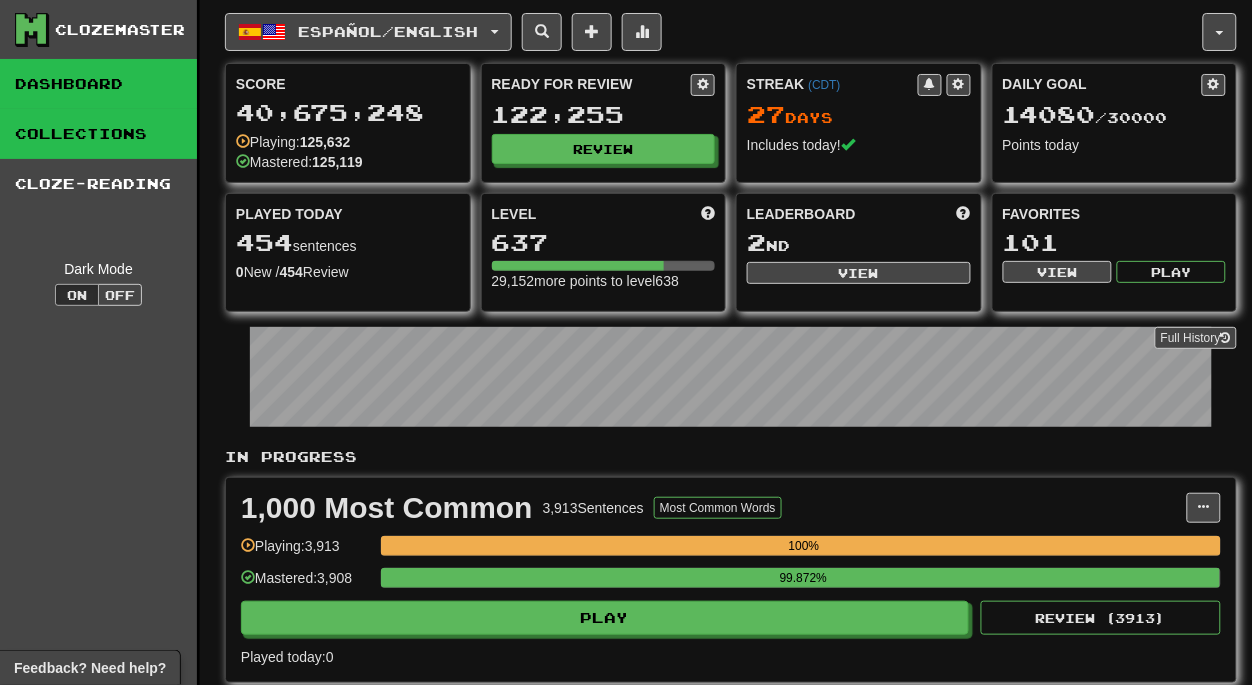 click on "Collections" at bounding box center [98, 134] 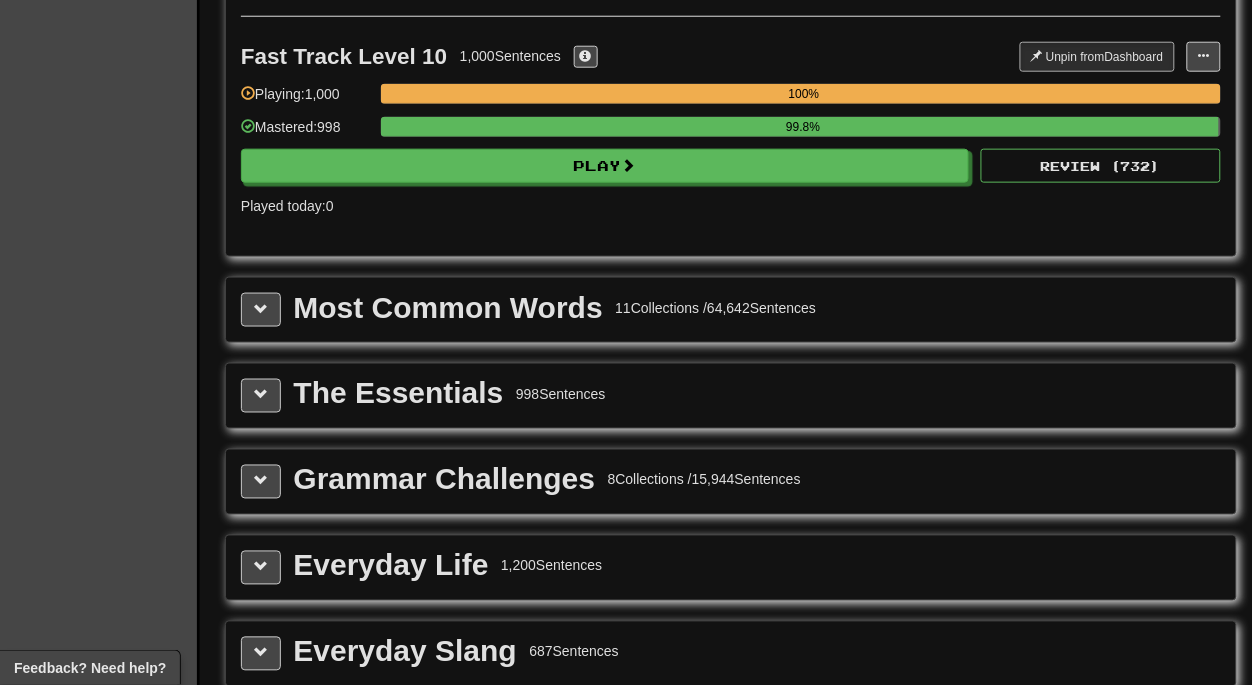 scroll, scrollTop: 2199, scrollLeft: 0, axis: vertical 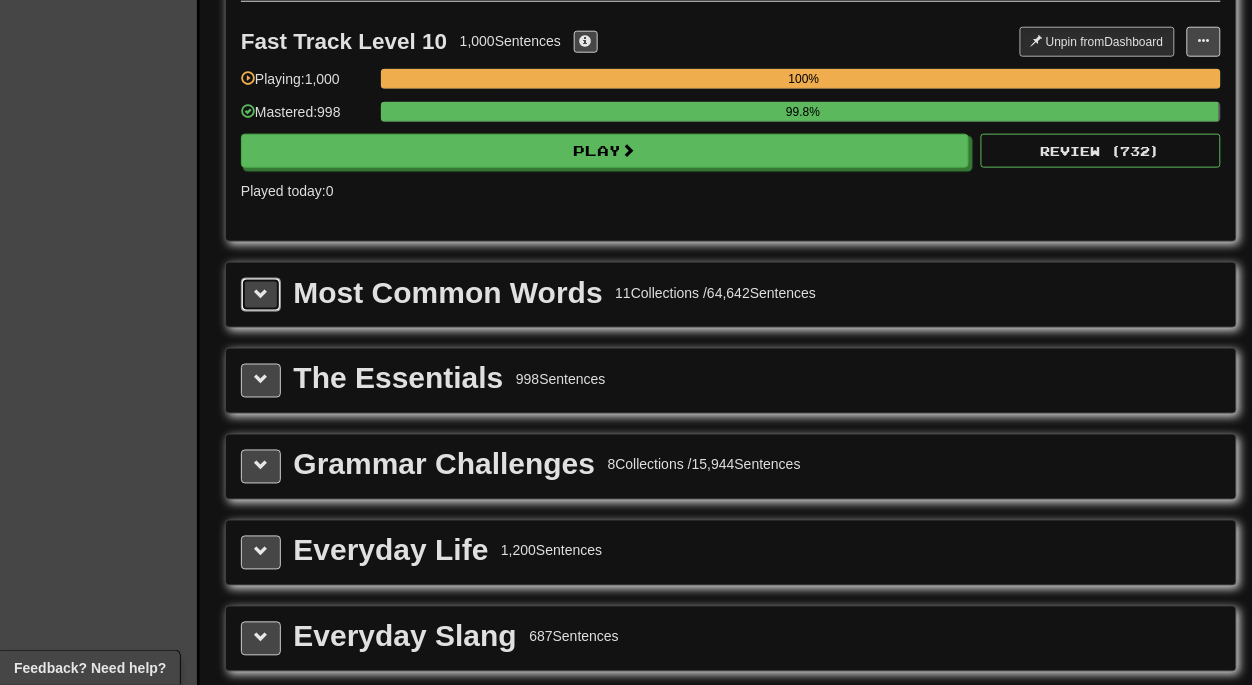 click at bounding box center (261, 295) 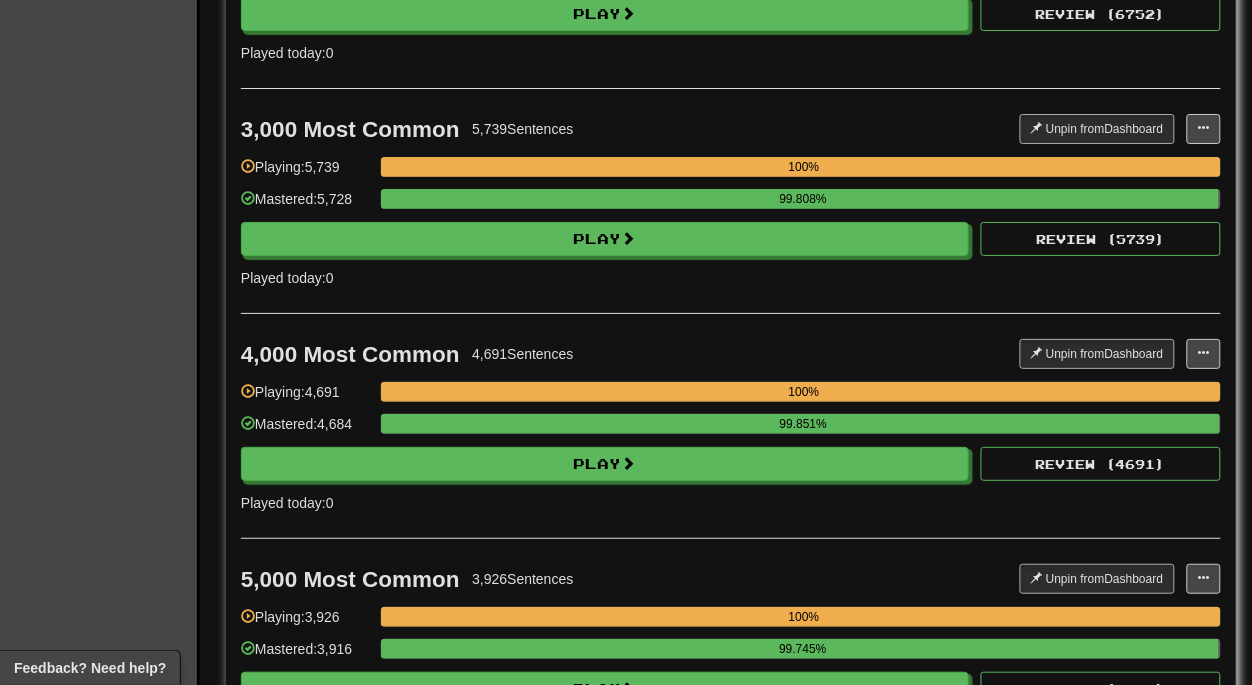 scroll, scrollTop: 3331, scrollLeft: 0, axis: vertical 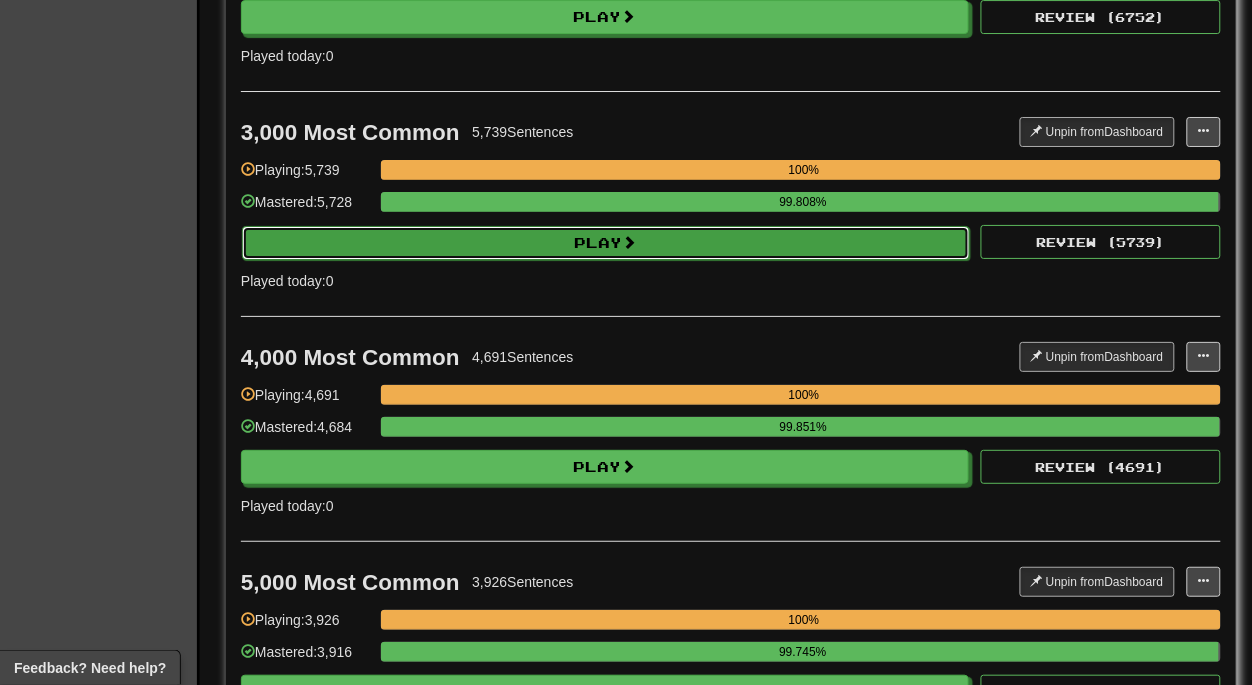 click on "Play" at bounding box center [606, 243] 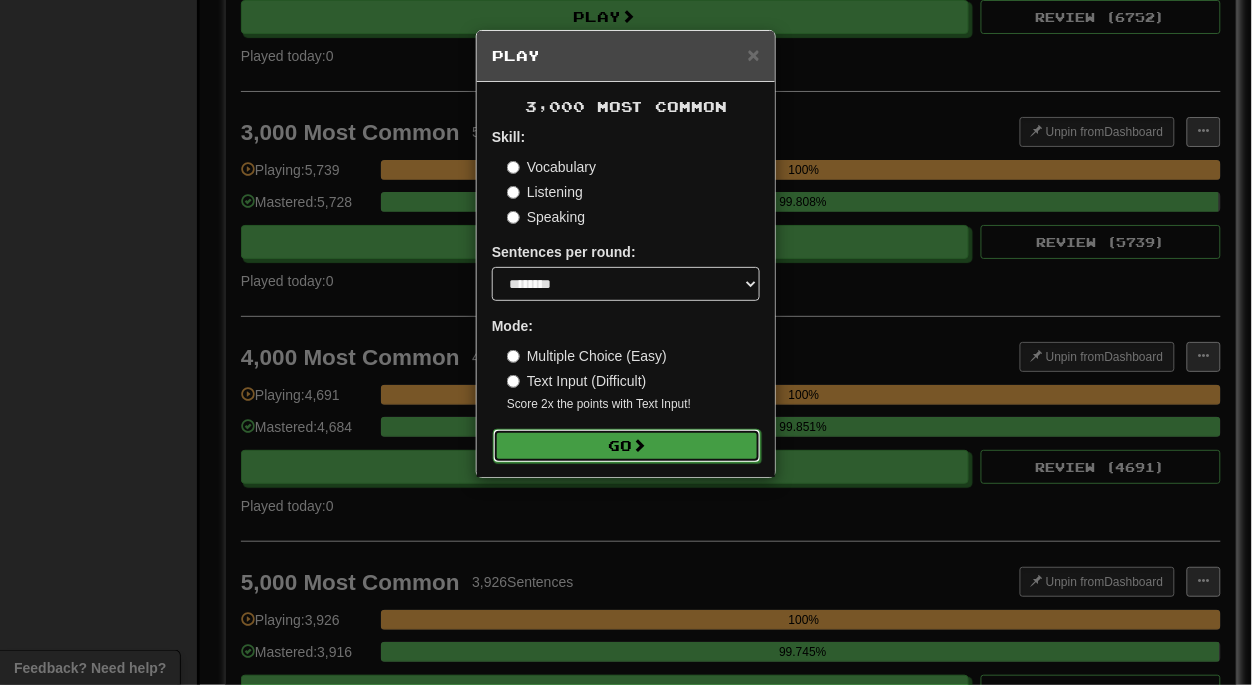 click on "Go" at bounding box center (627, 446) 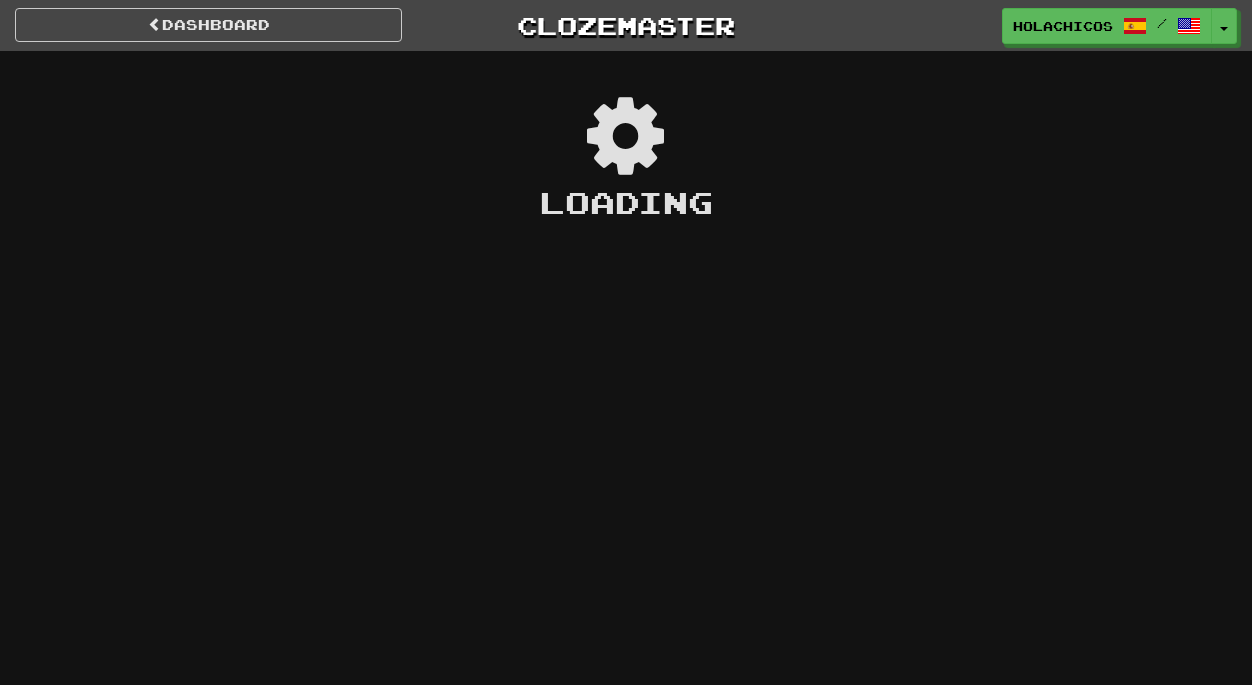 scroll, scrollTop: 0, scrollLeft: 0, axis: both 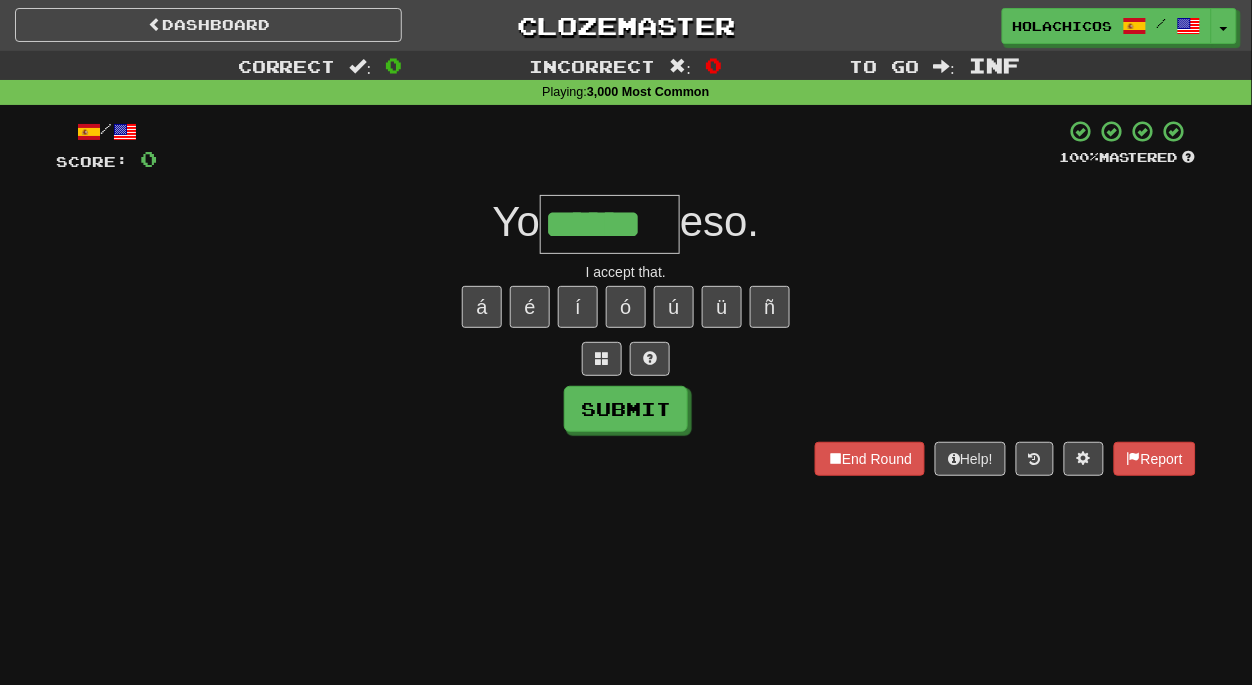 type on "******" 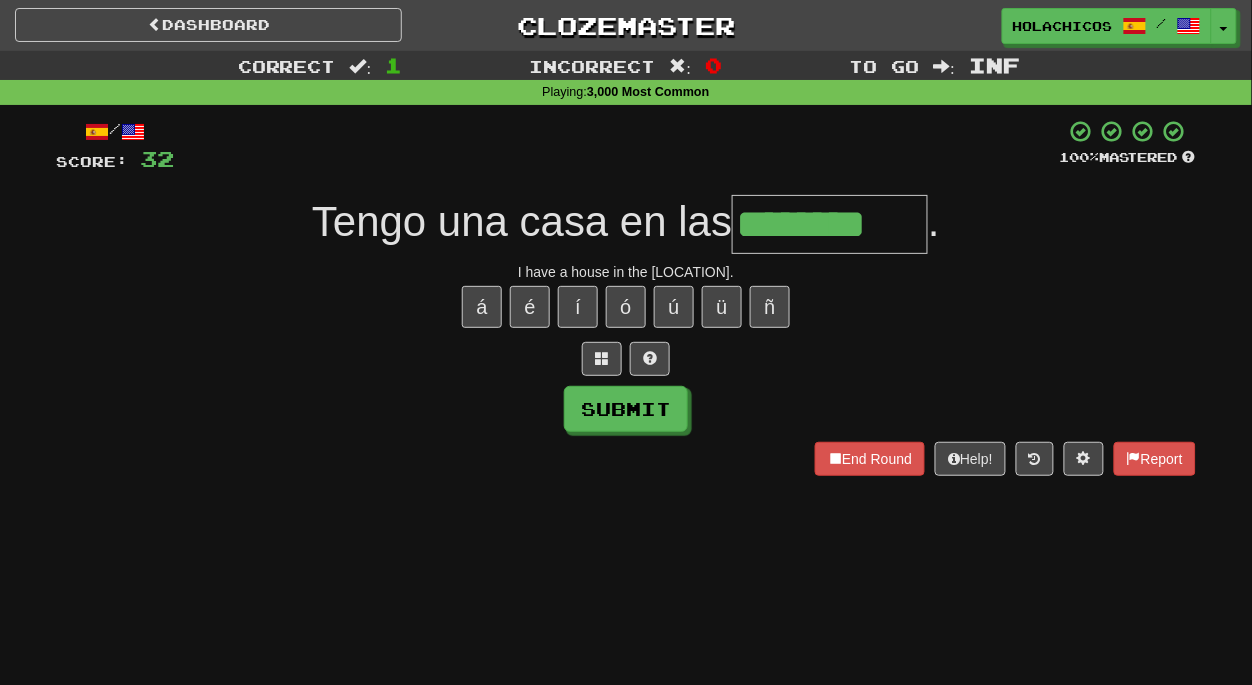 type on "********" 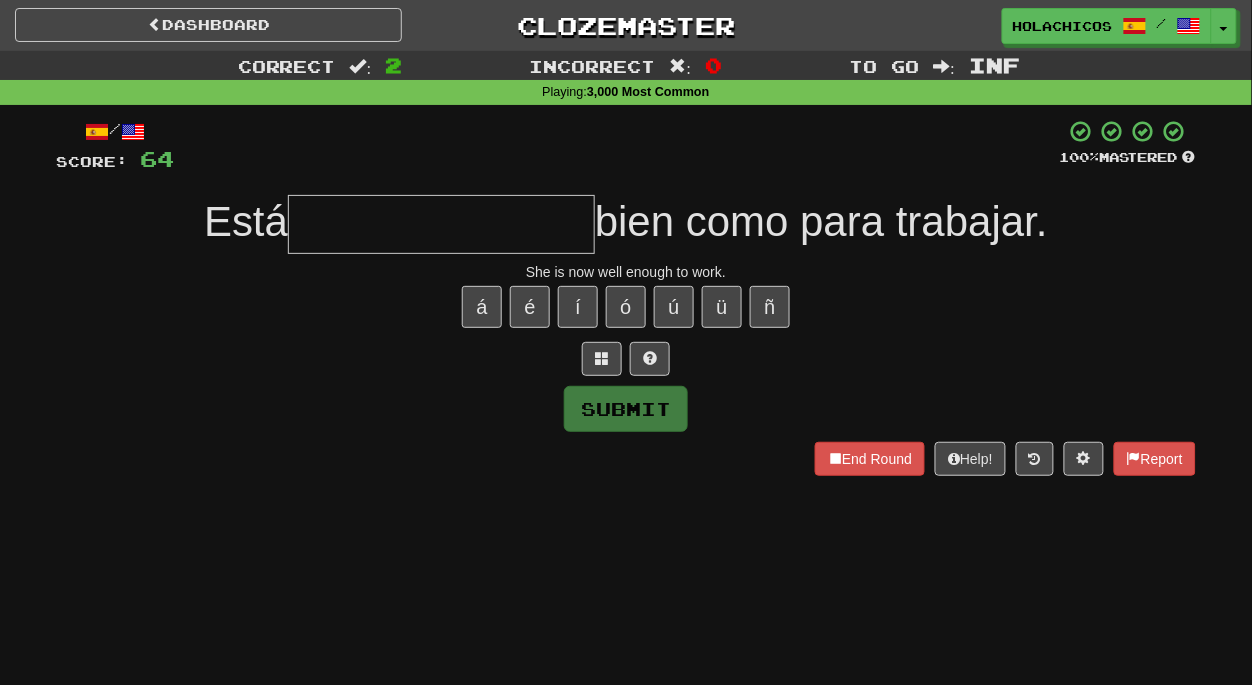 type on "*" 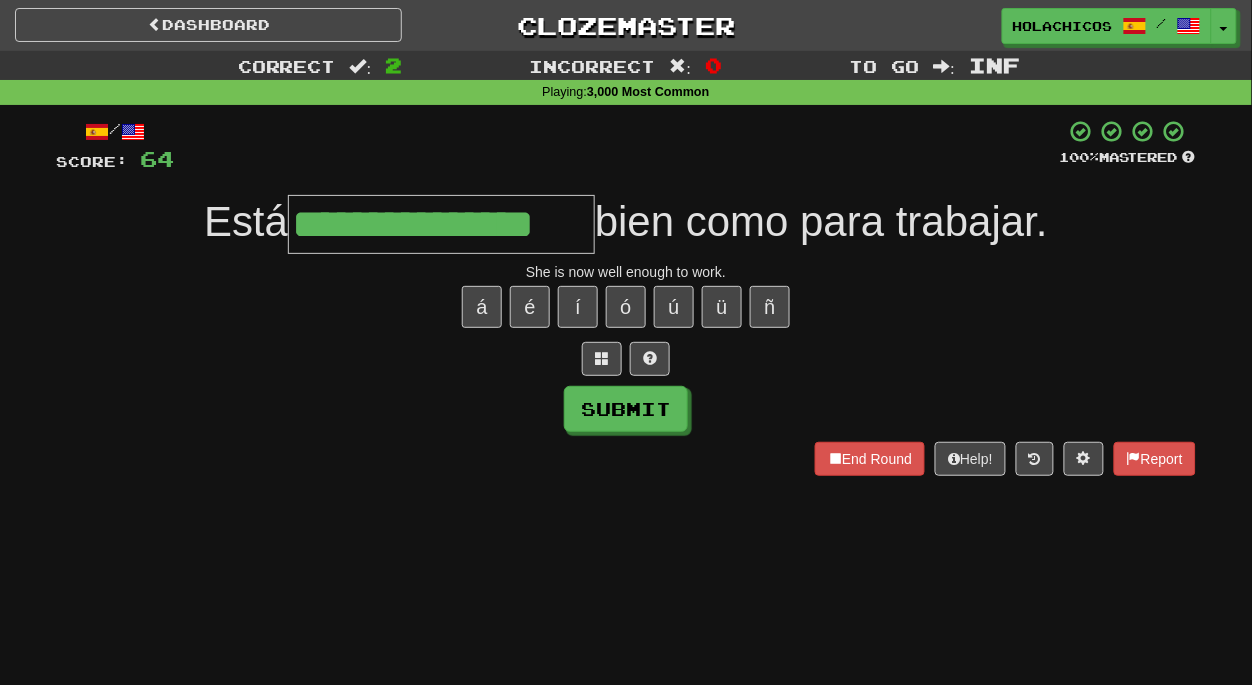 type on "**********" 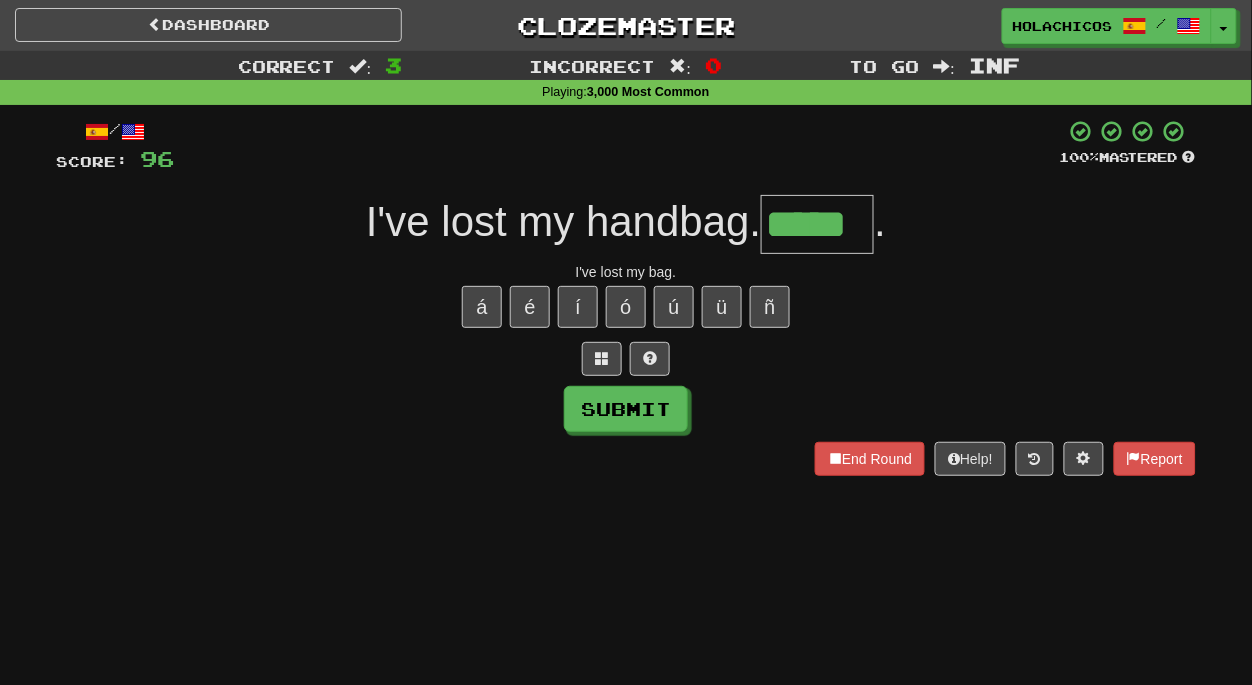 type on "*****" 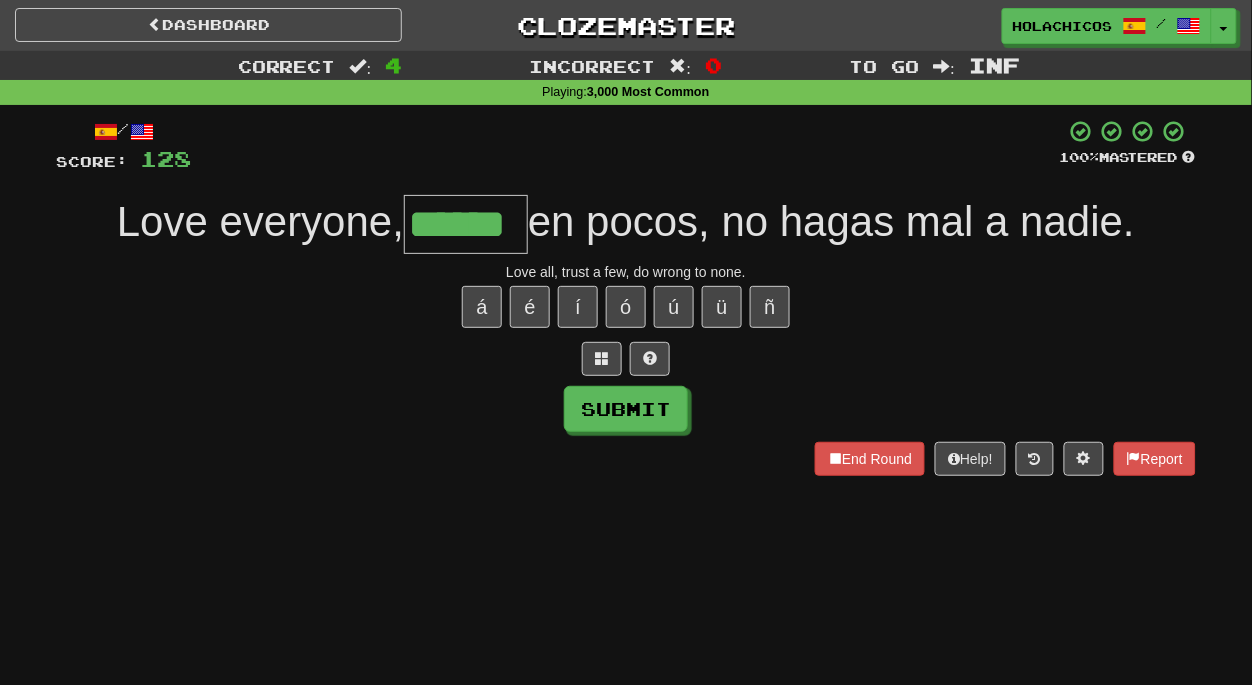 type on "******" 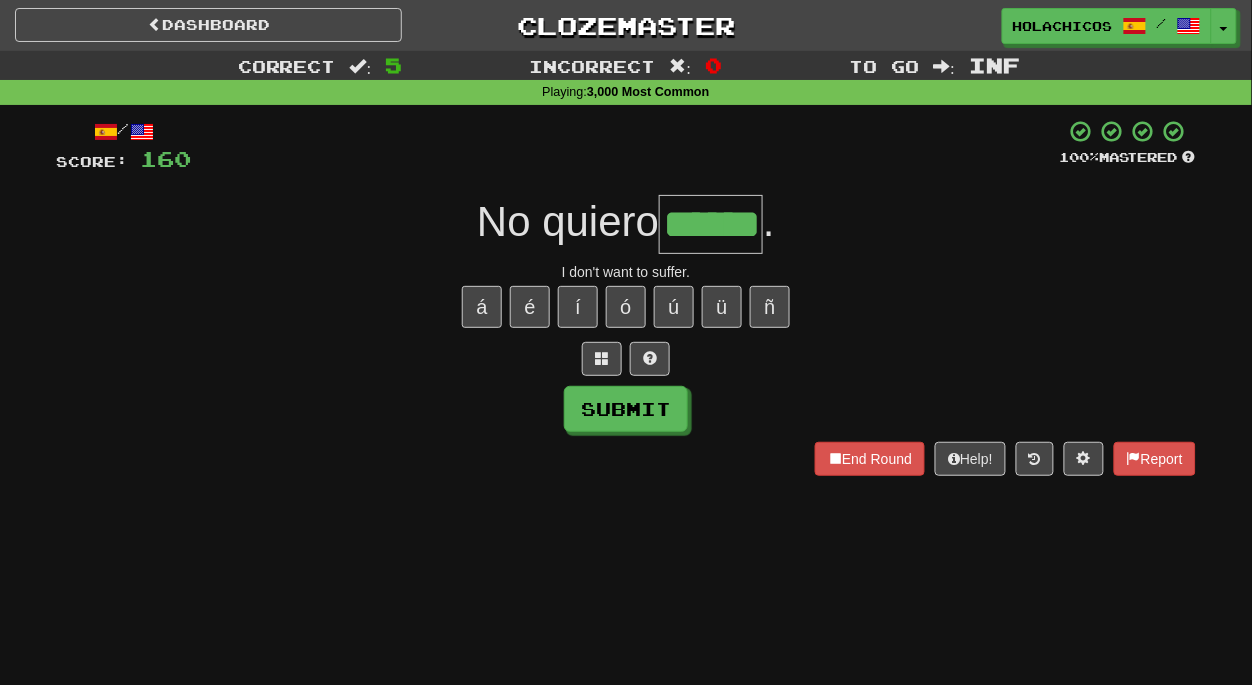 type on "******" 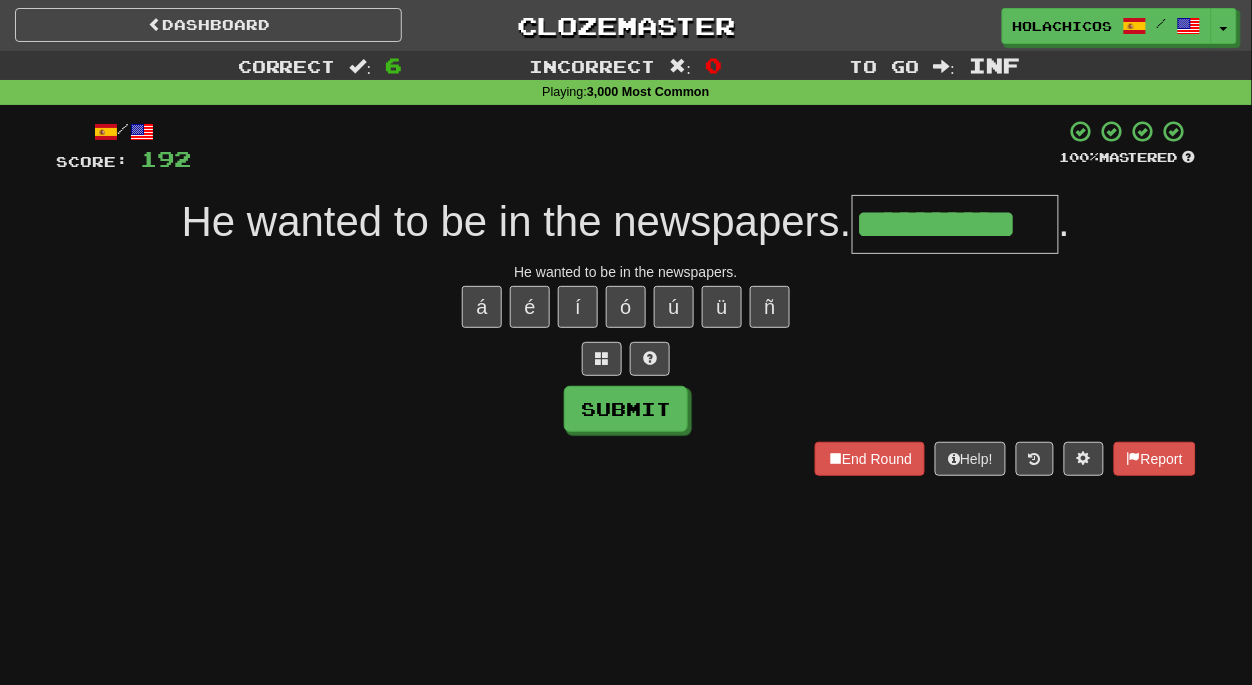type on "**********" 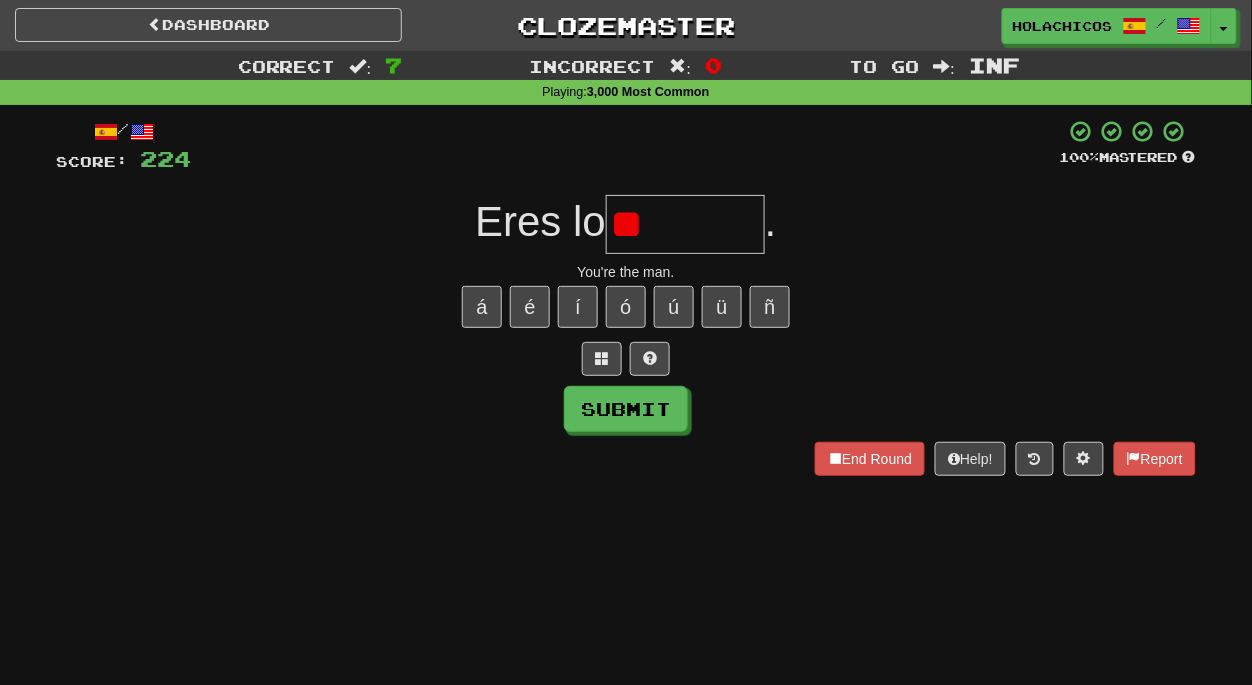 type on "*" 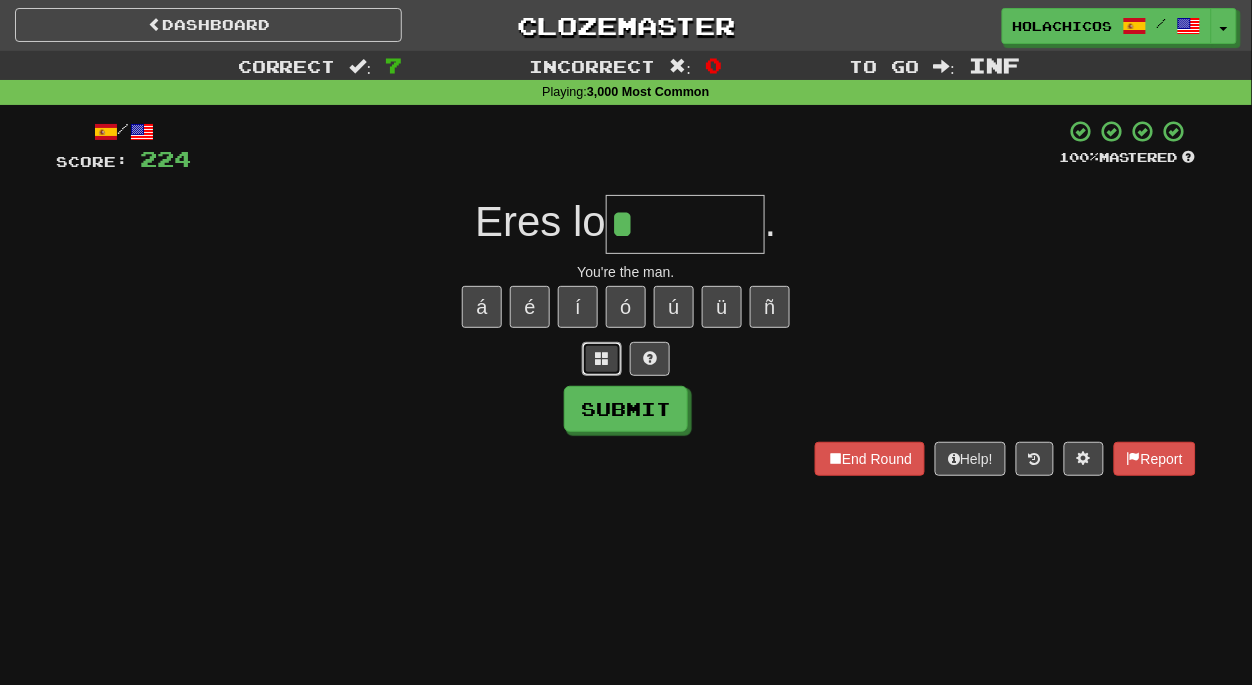 click at bounding box center [602, 359] 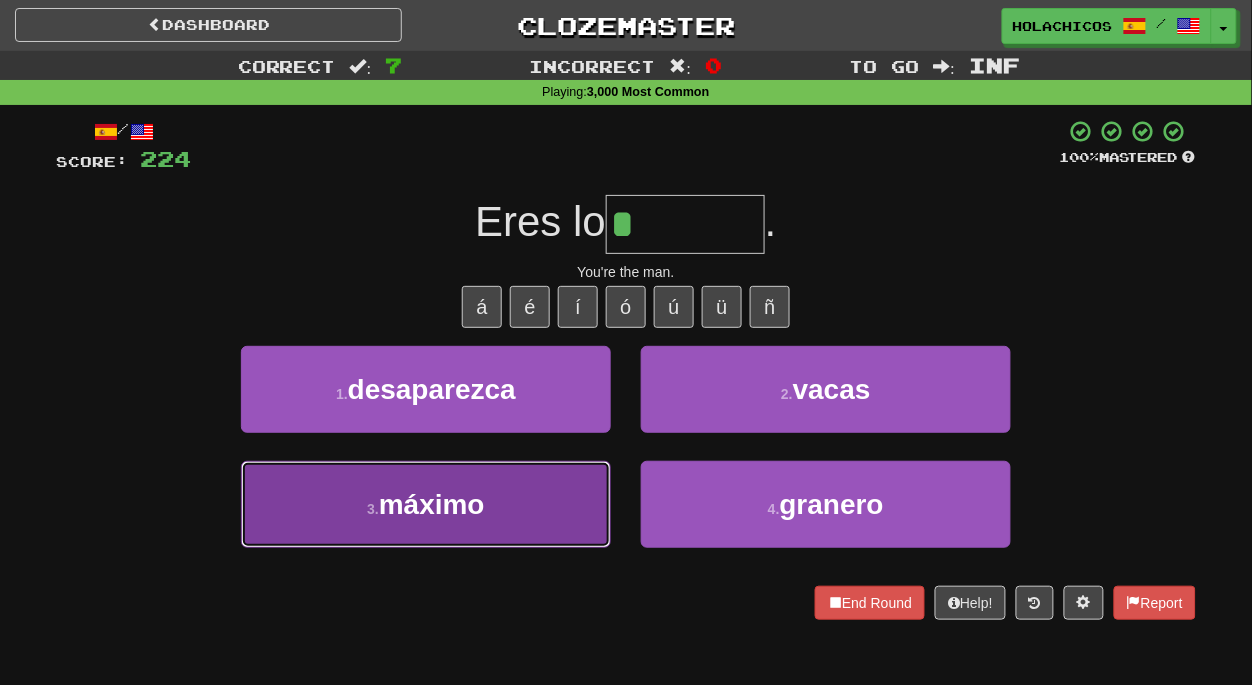 click on "máximo" at bounding box center [432, 504] 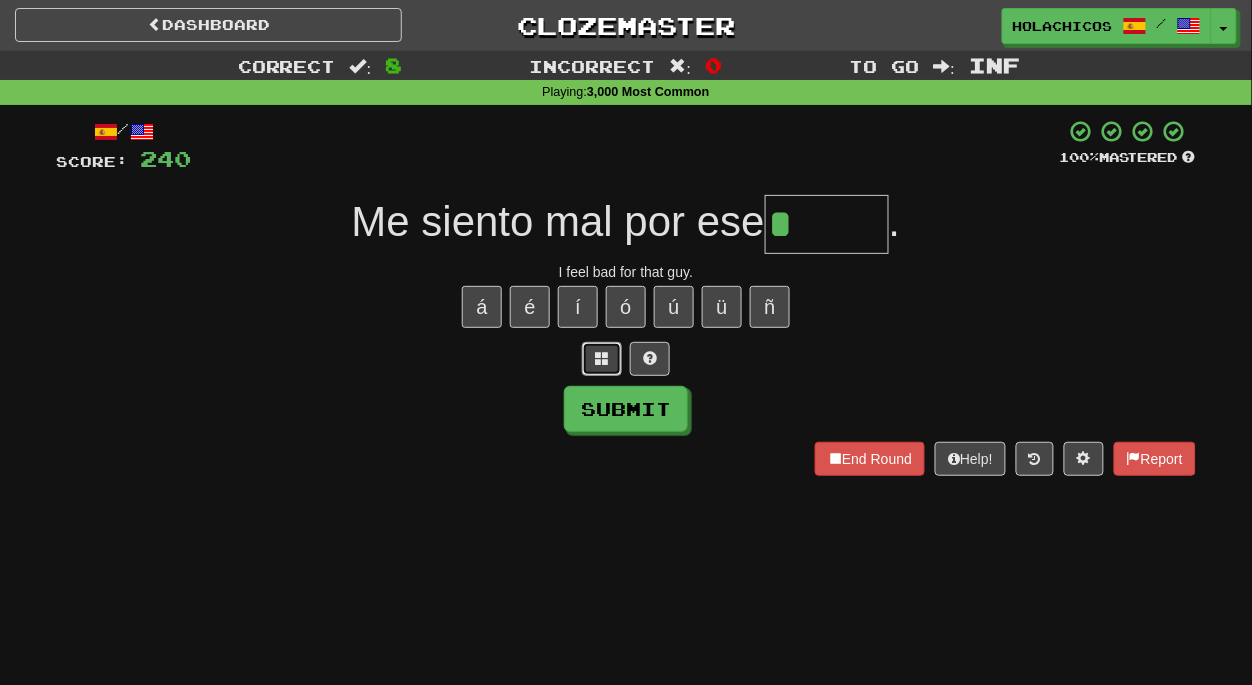 click at bounding box center (602, 358) 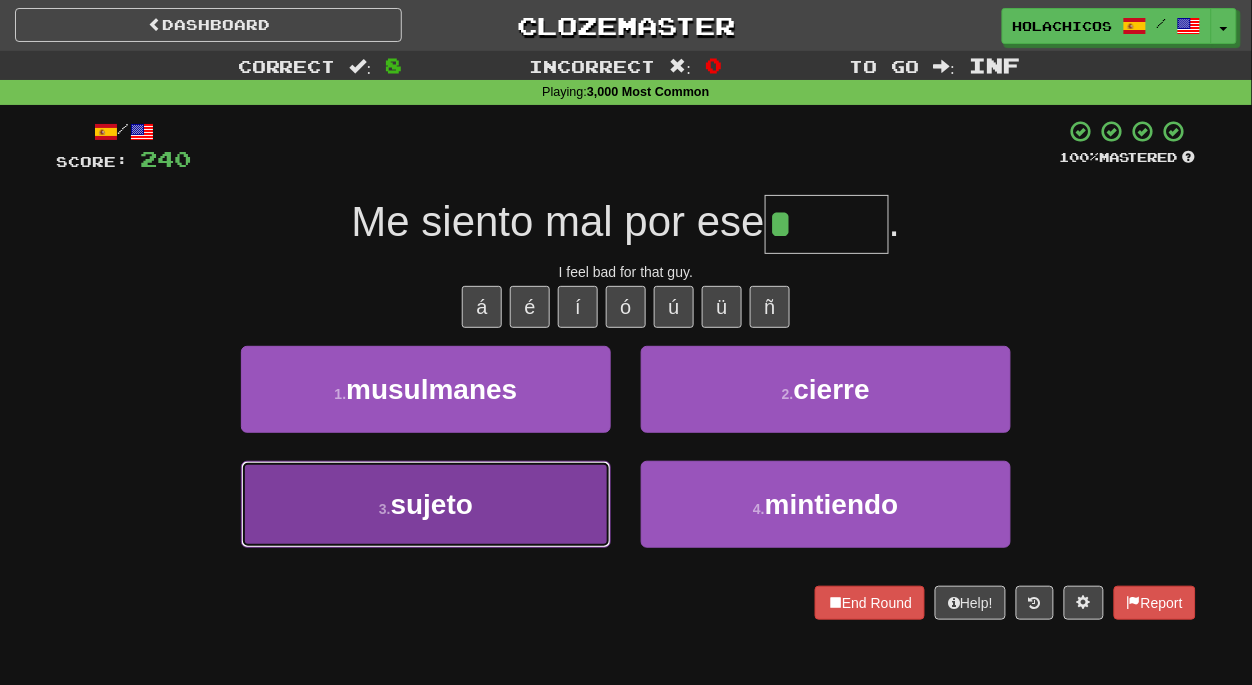 click on "3 .  sujeto" at bounding box center (426, 504) 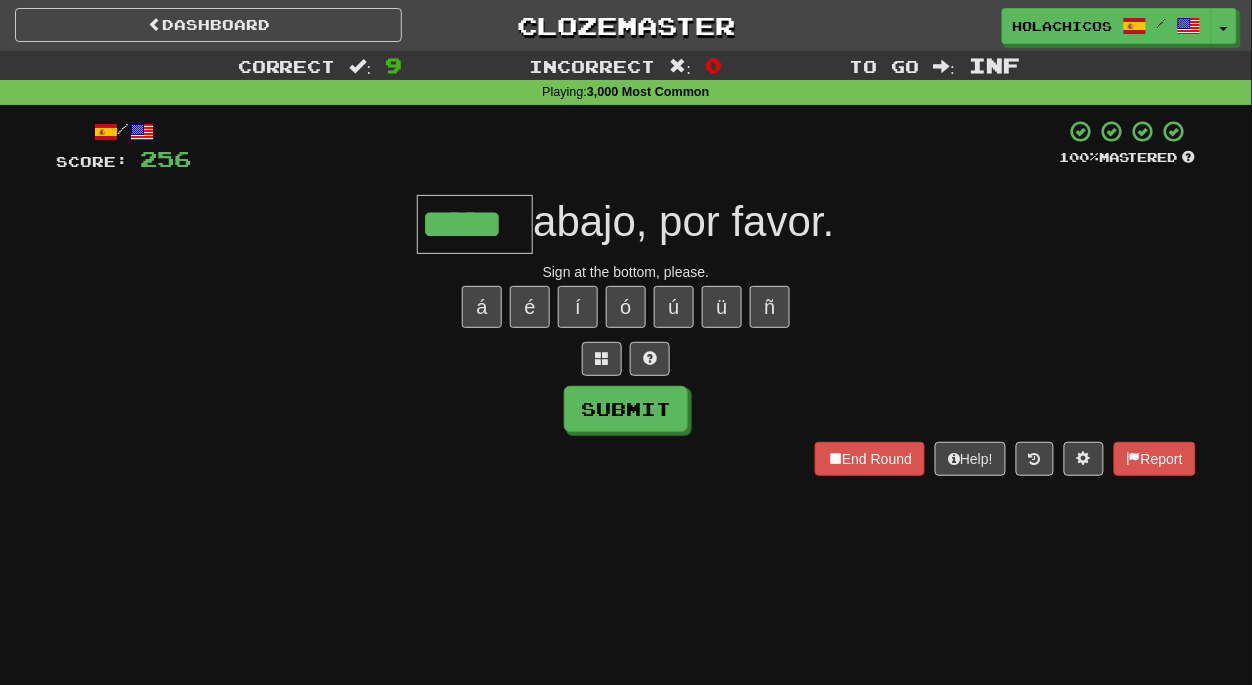 type on "*****" 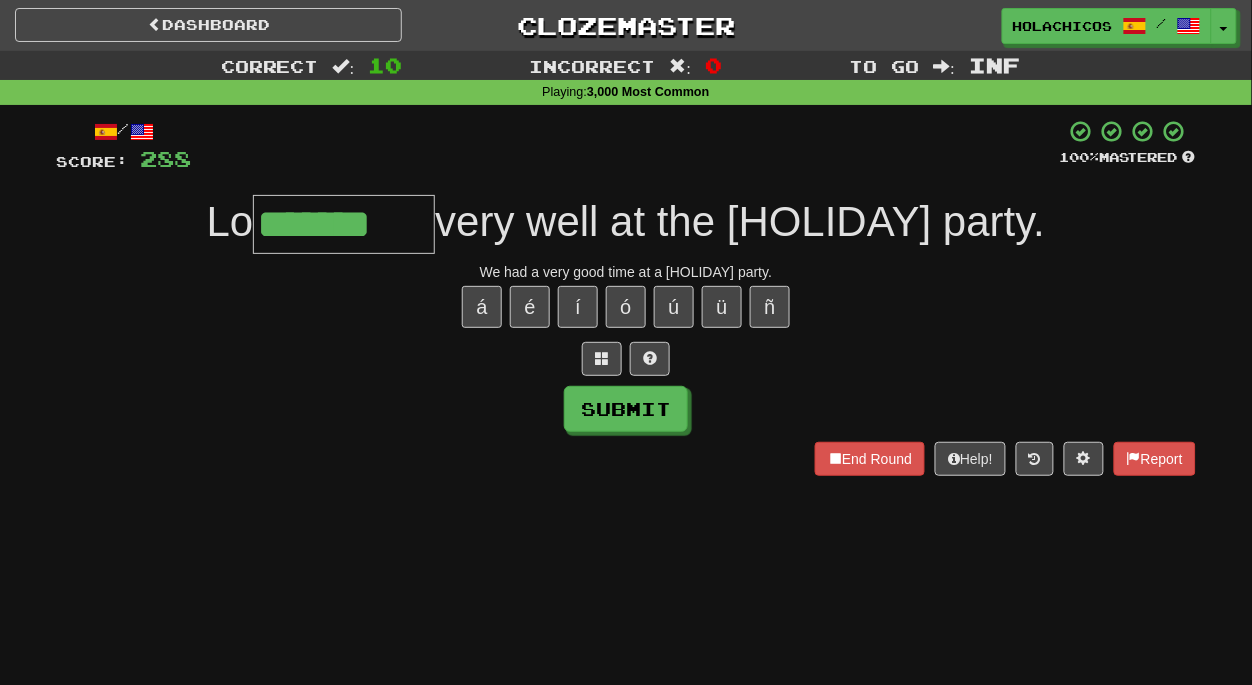type on "*******" 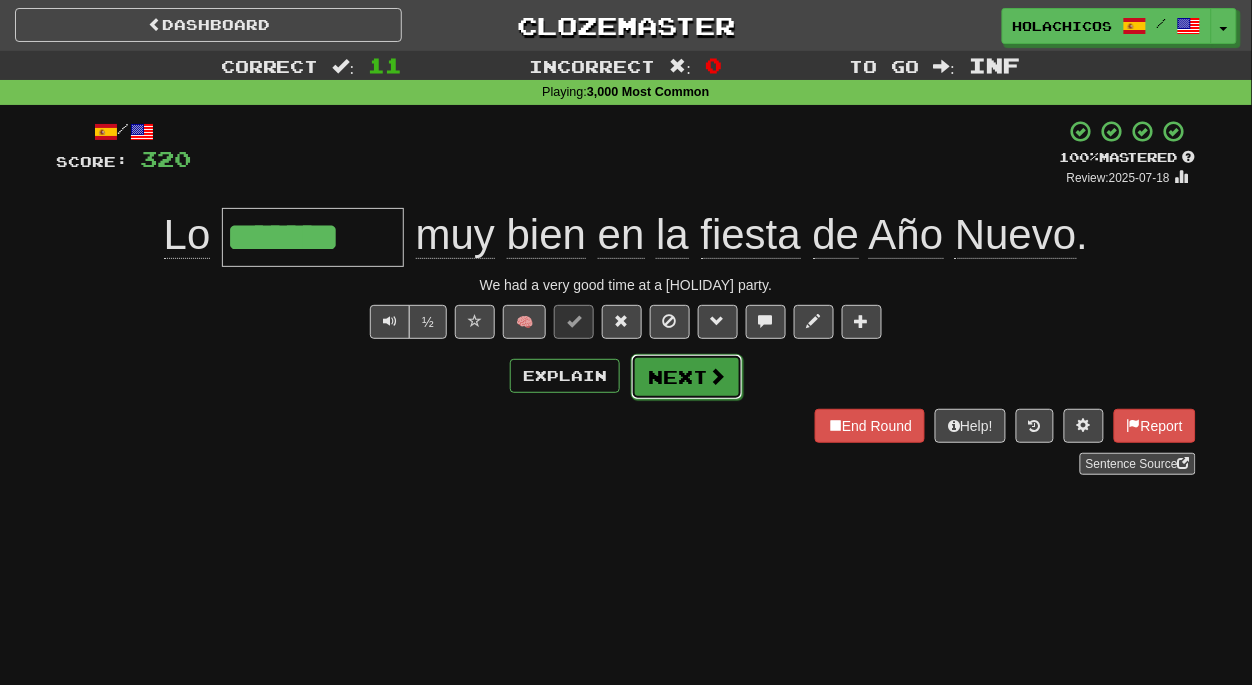 click on "Next" at bounding box center (687, 377) 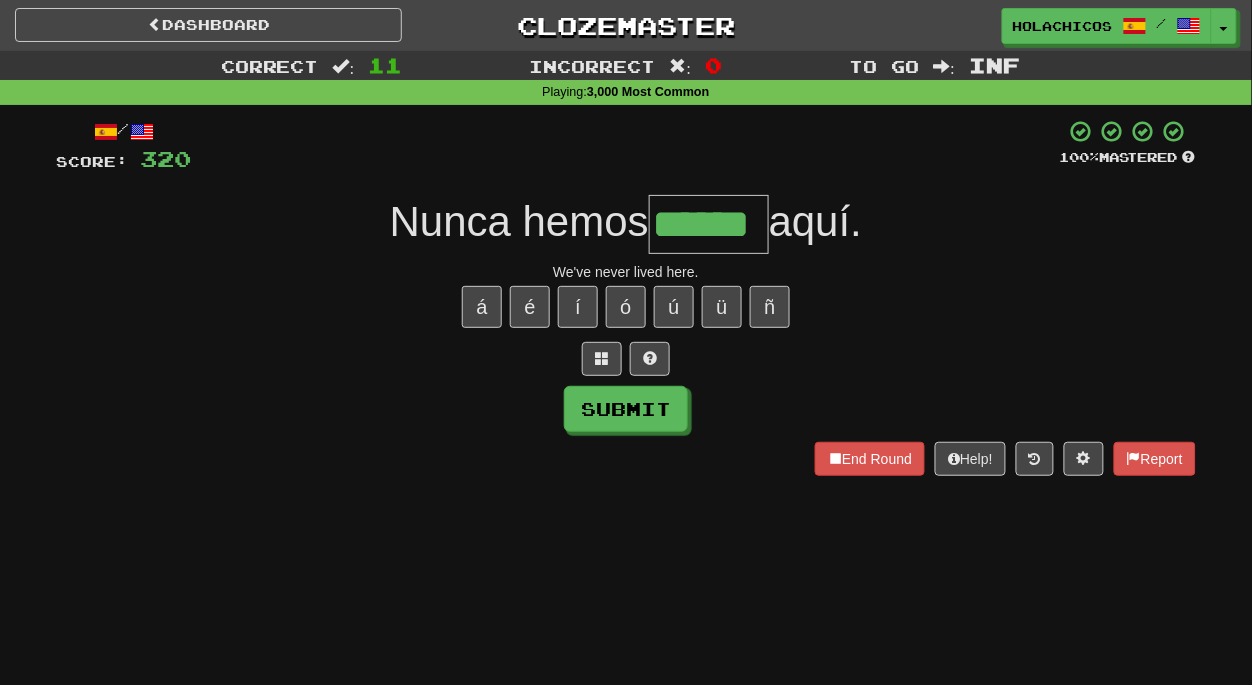 type on "******" 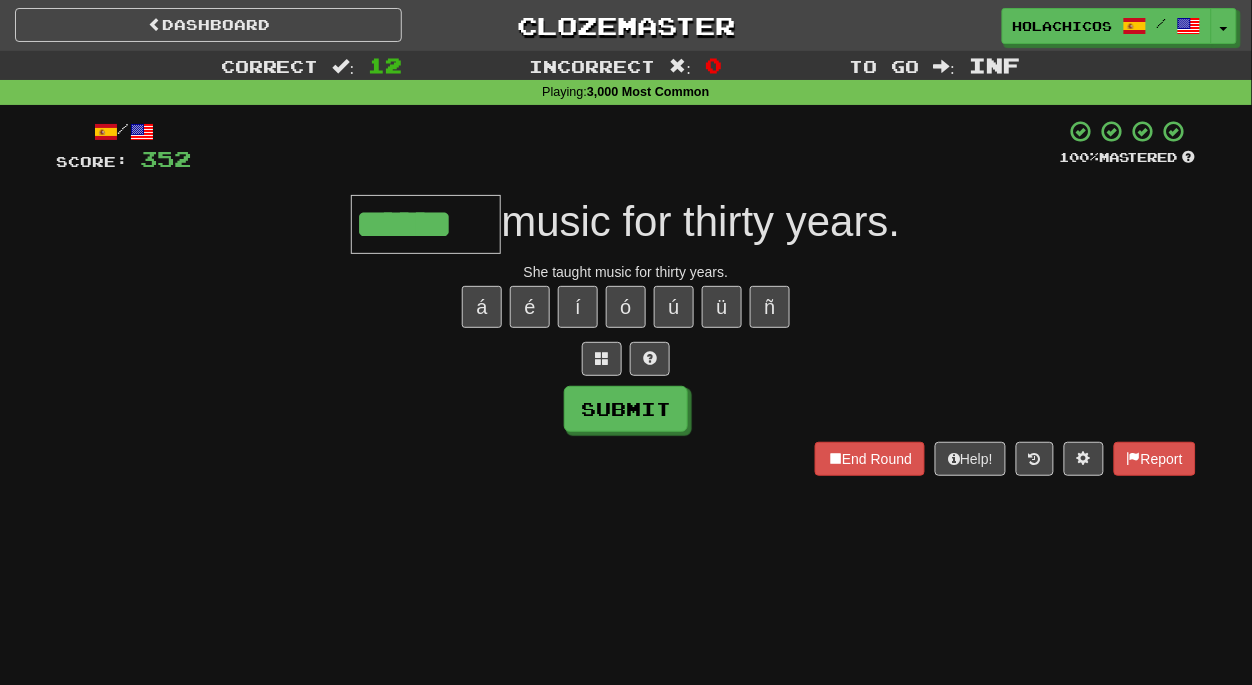 type on "******" 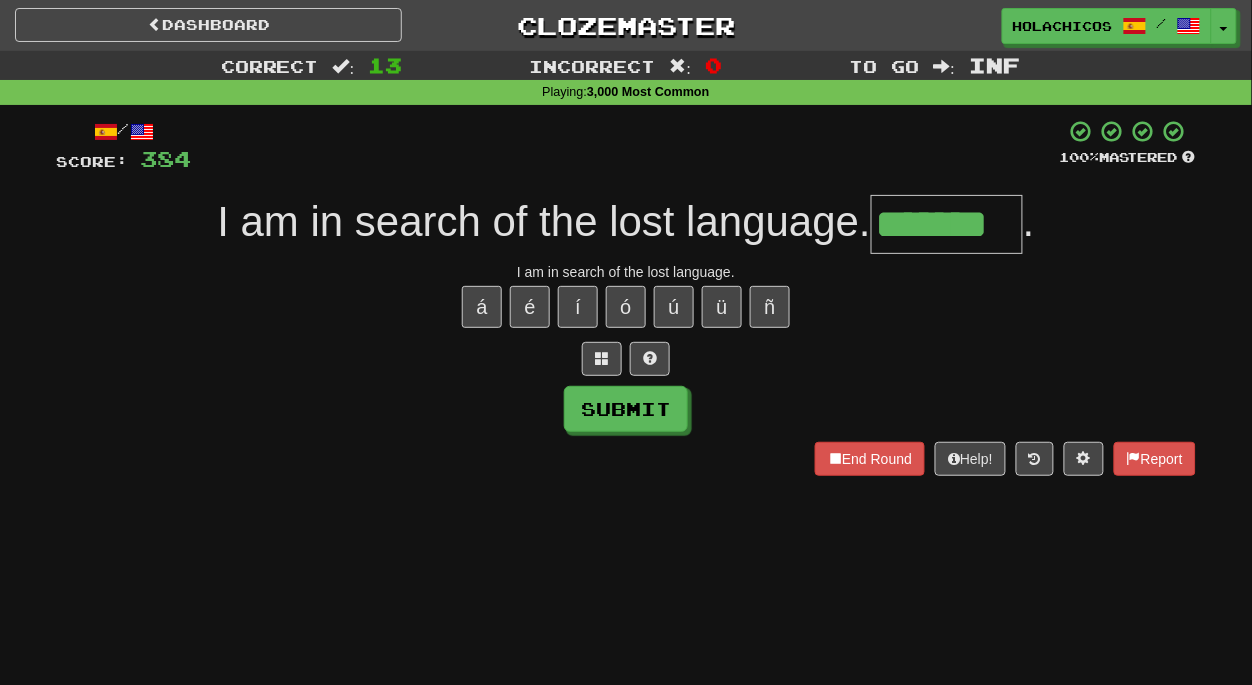 type on "*******" 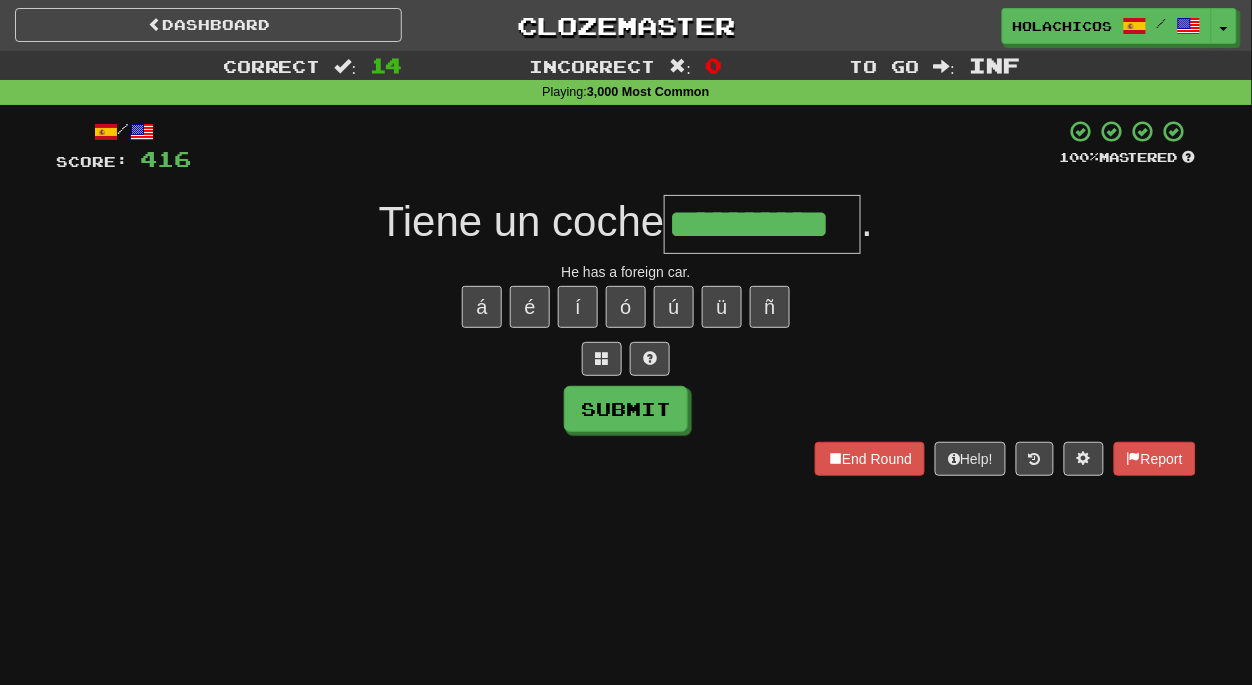 type on "**********" 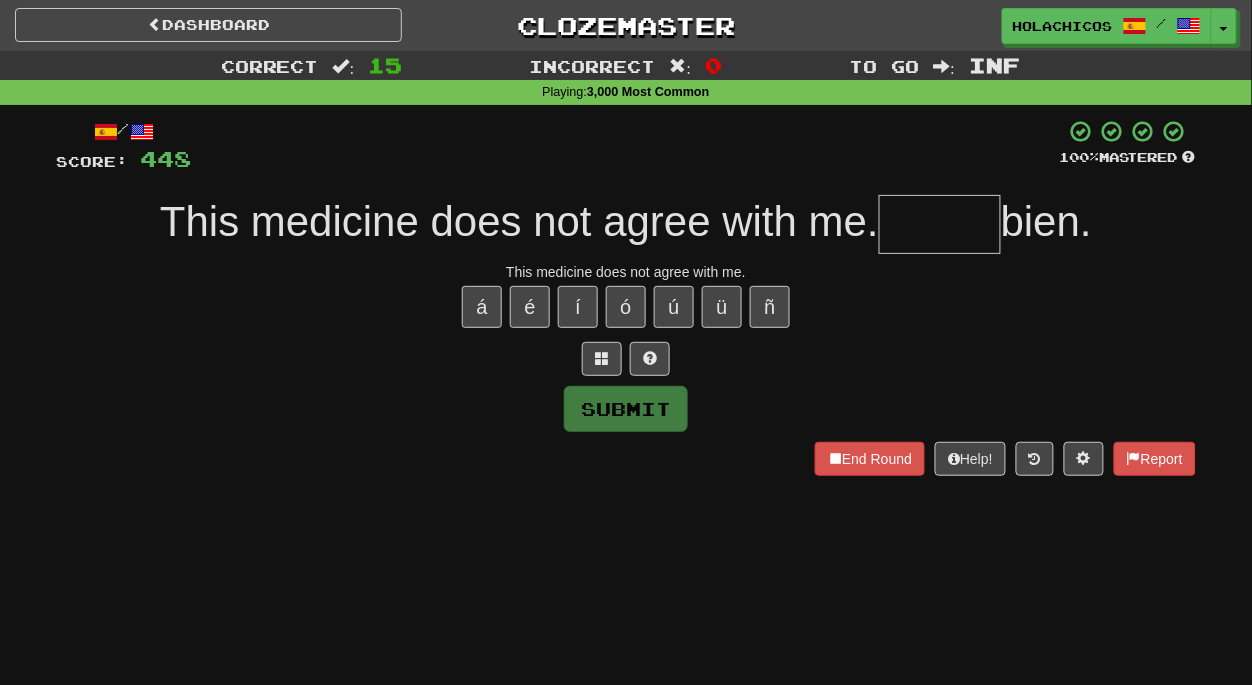 type on "*" 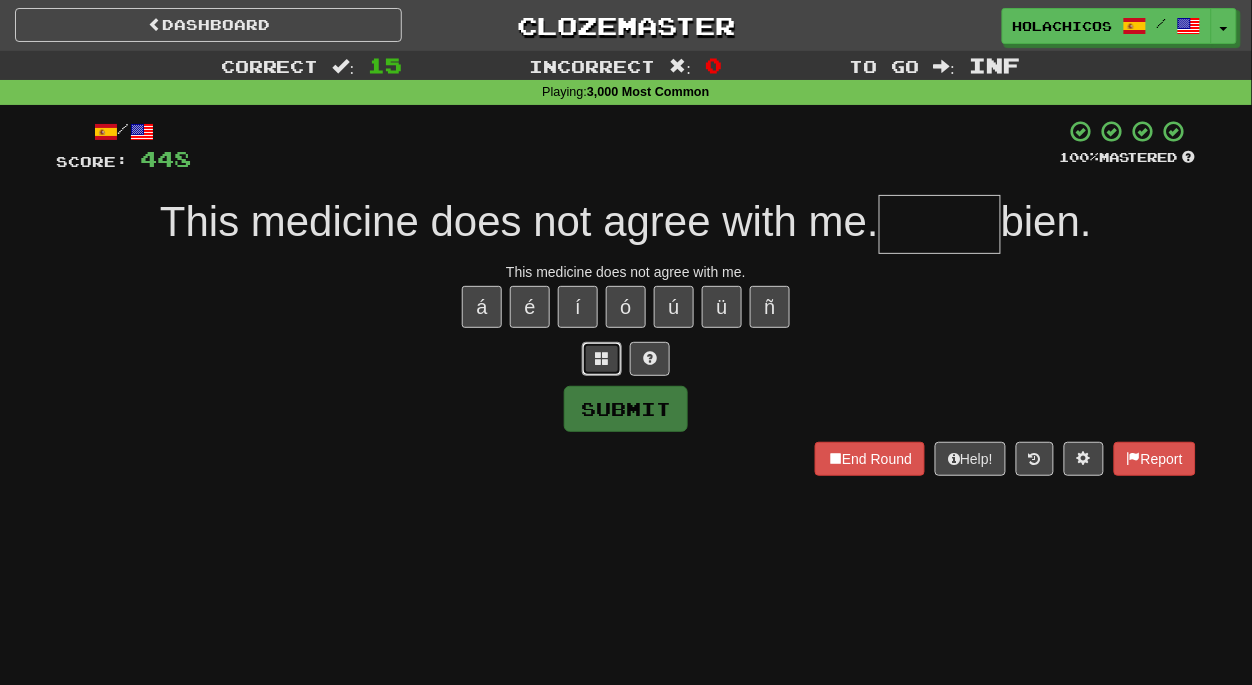 click at bounding box center (602, 358) 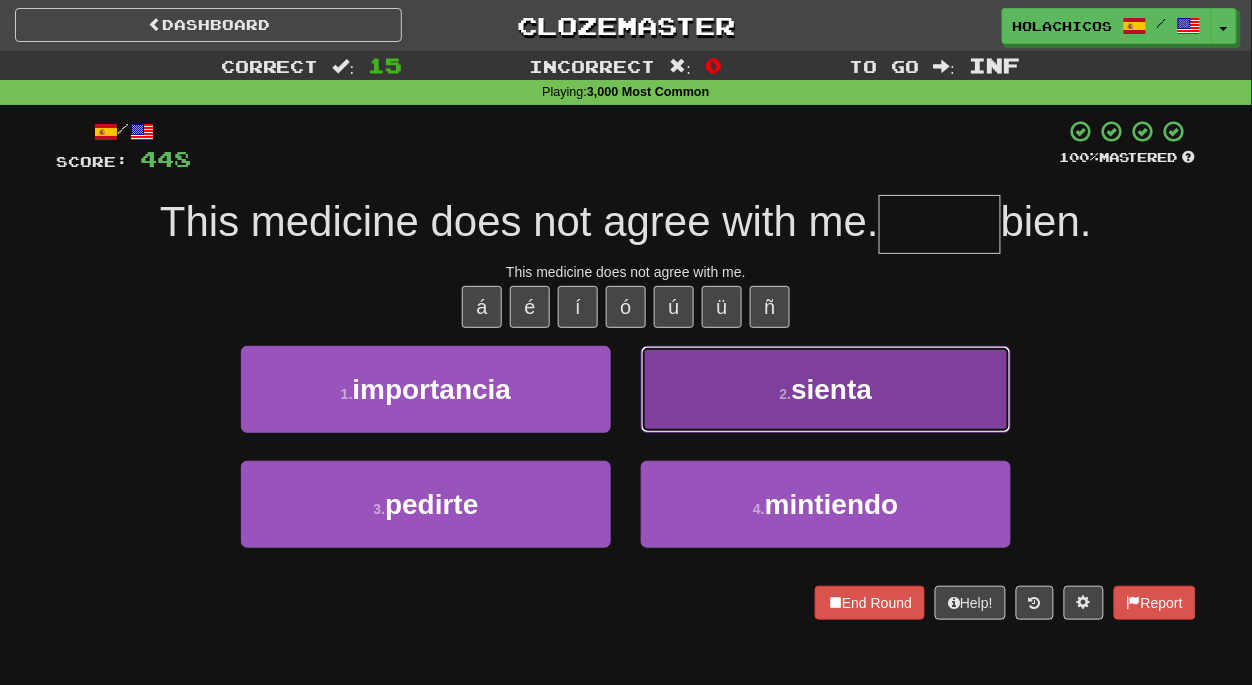 click on "2 .  sienta" at bounding box center (826, 389) 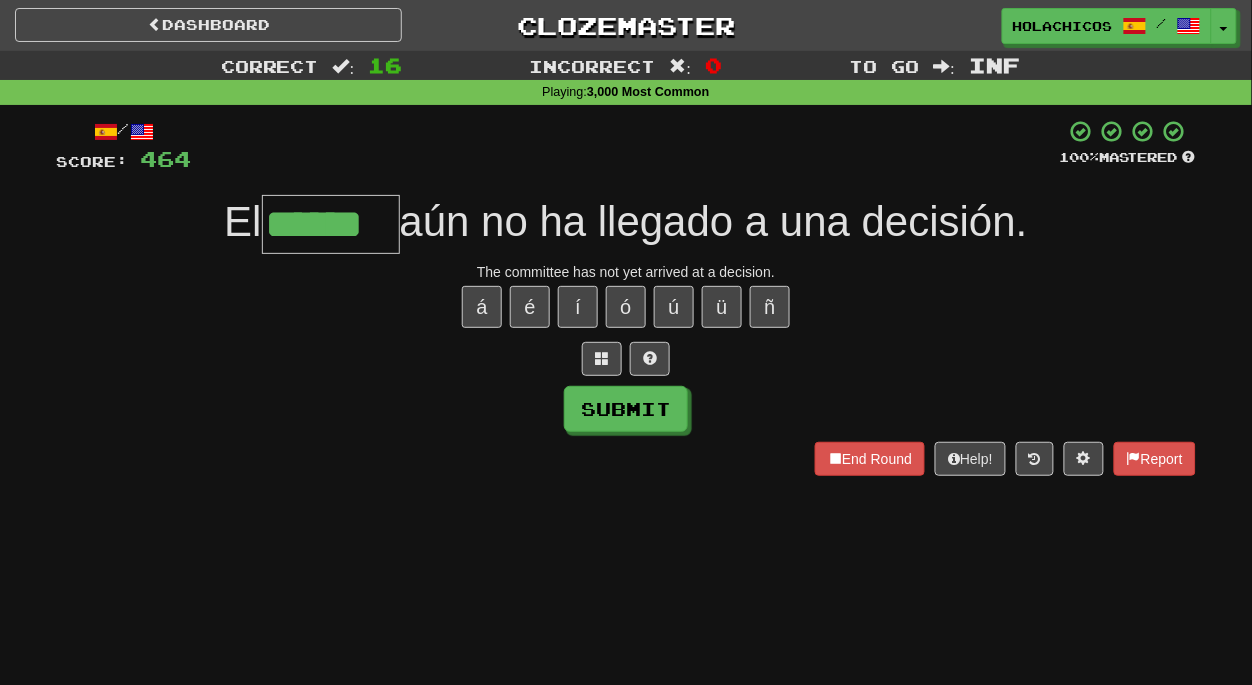 type on "******" 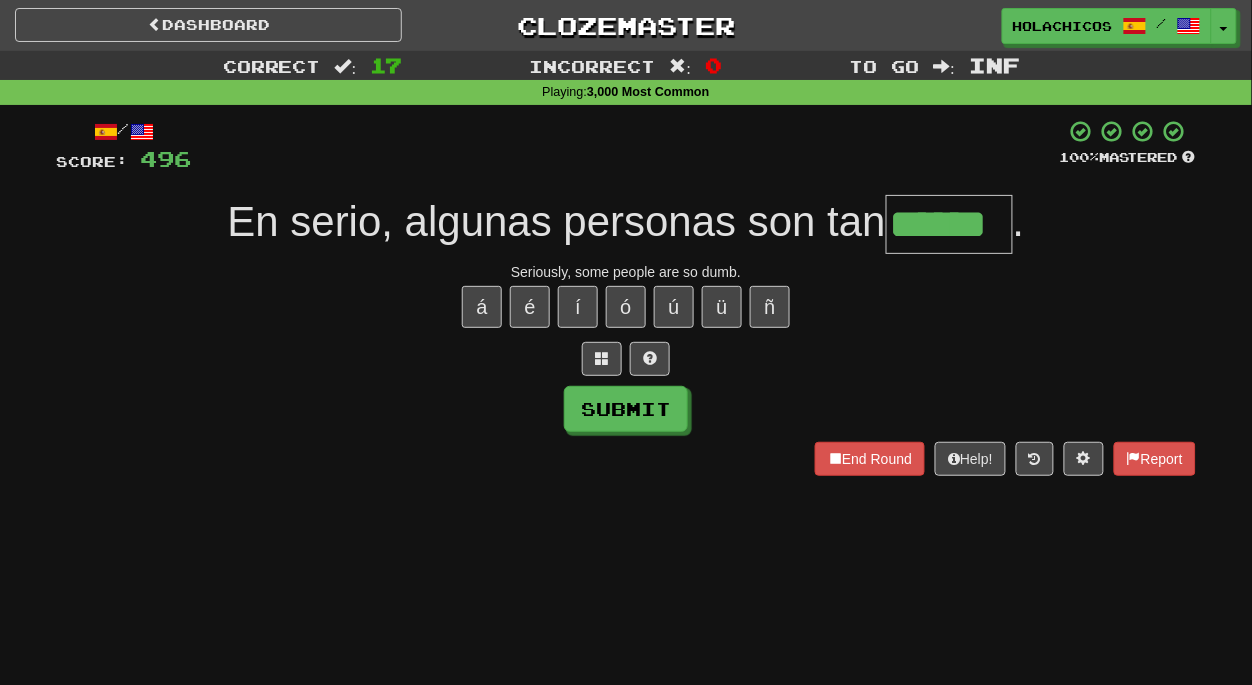 type on "******" 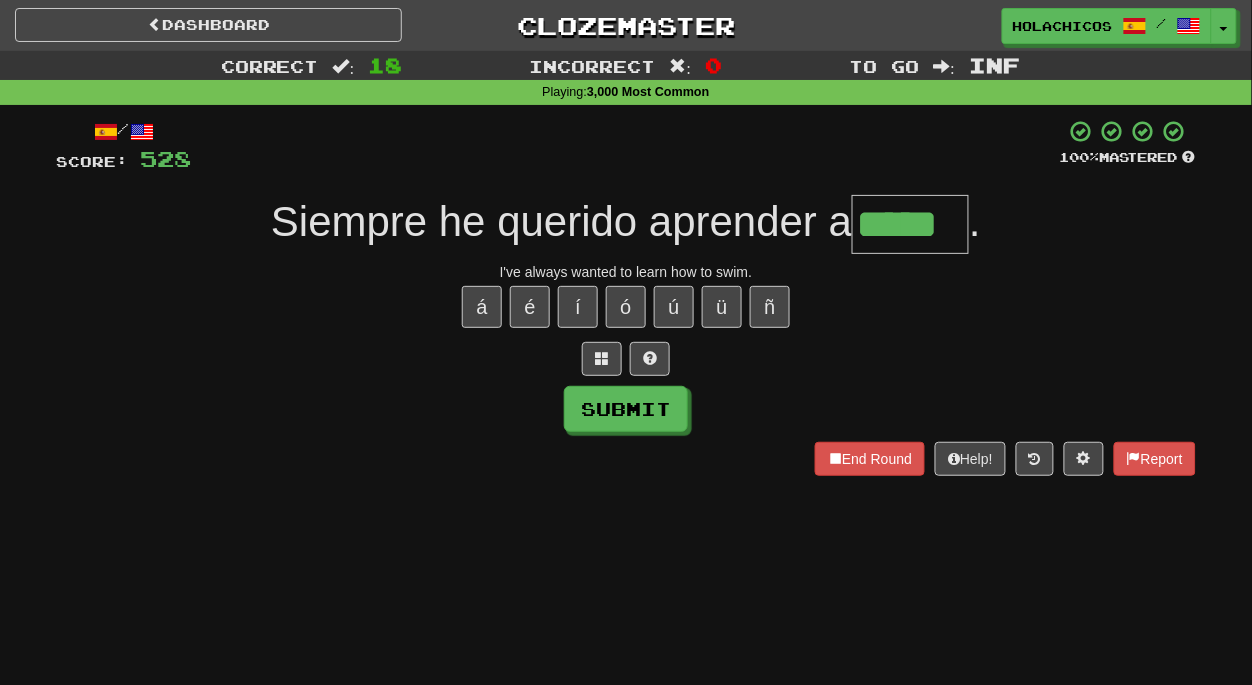 type on "*****" 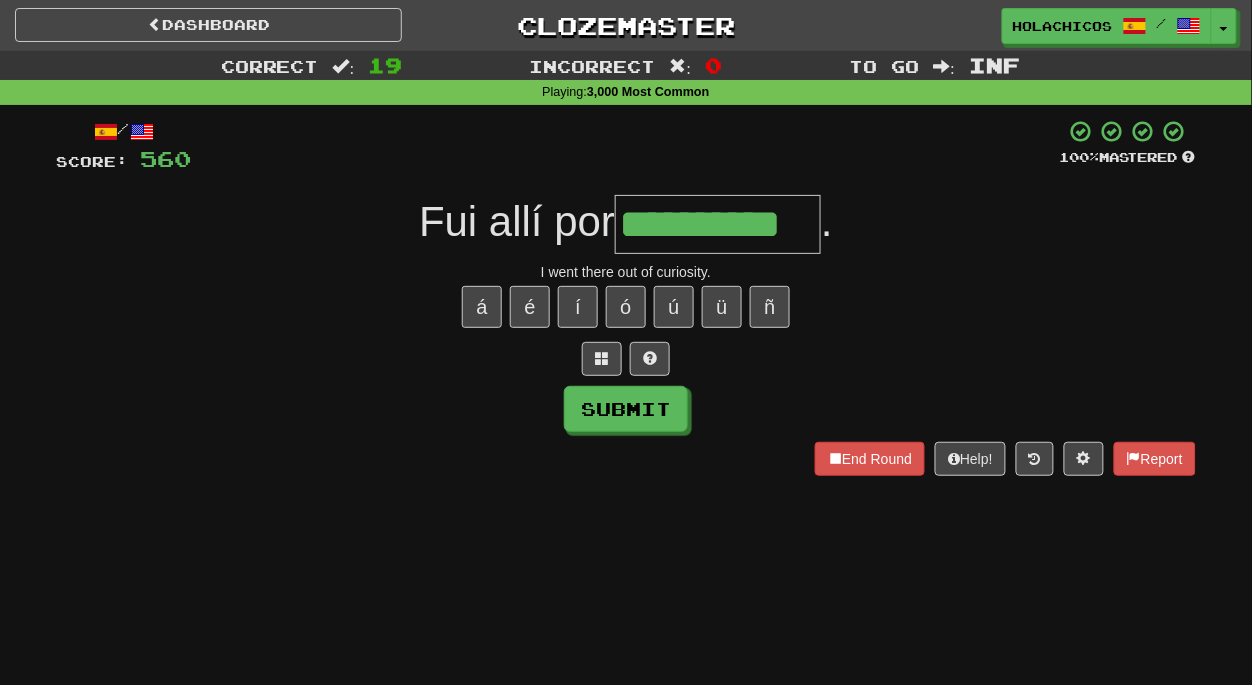 type on "**********" 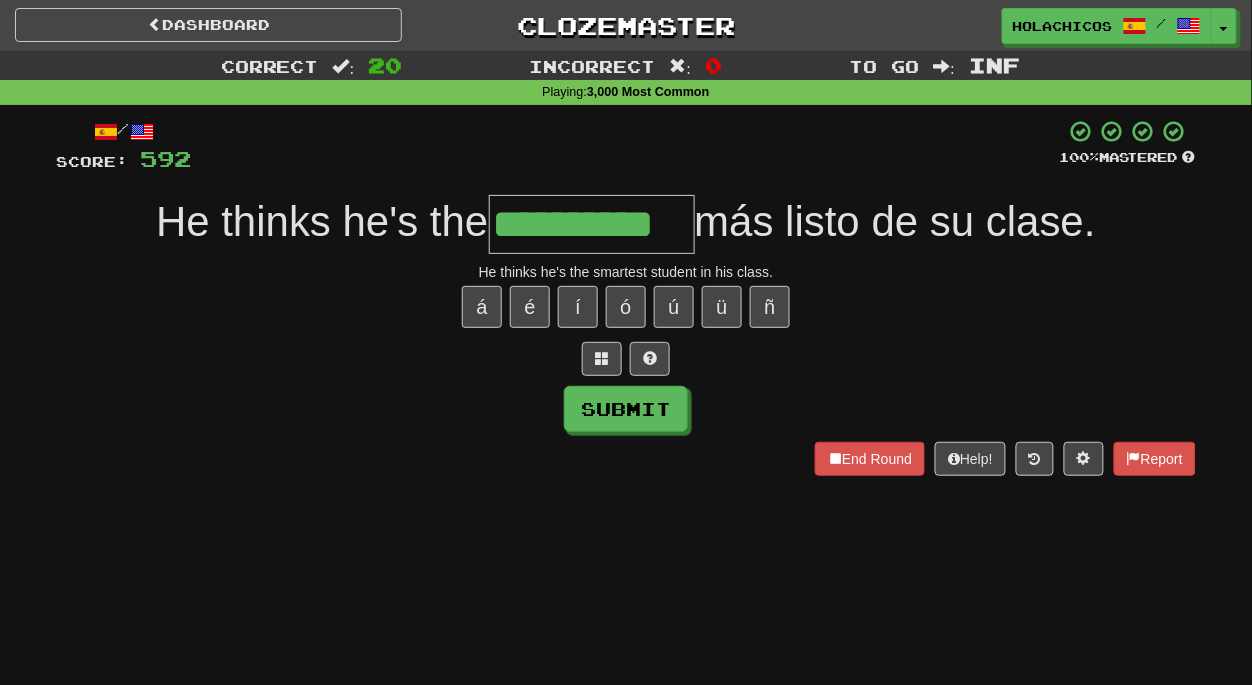 type on "**********" 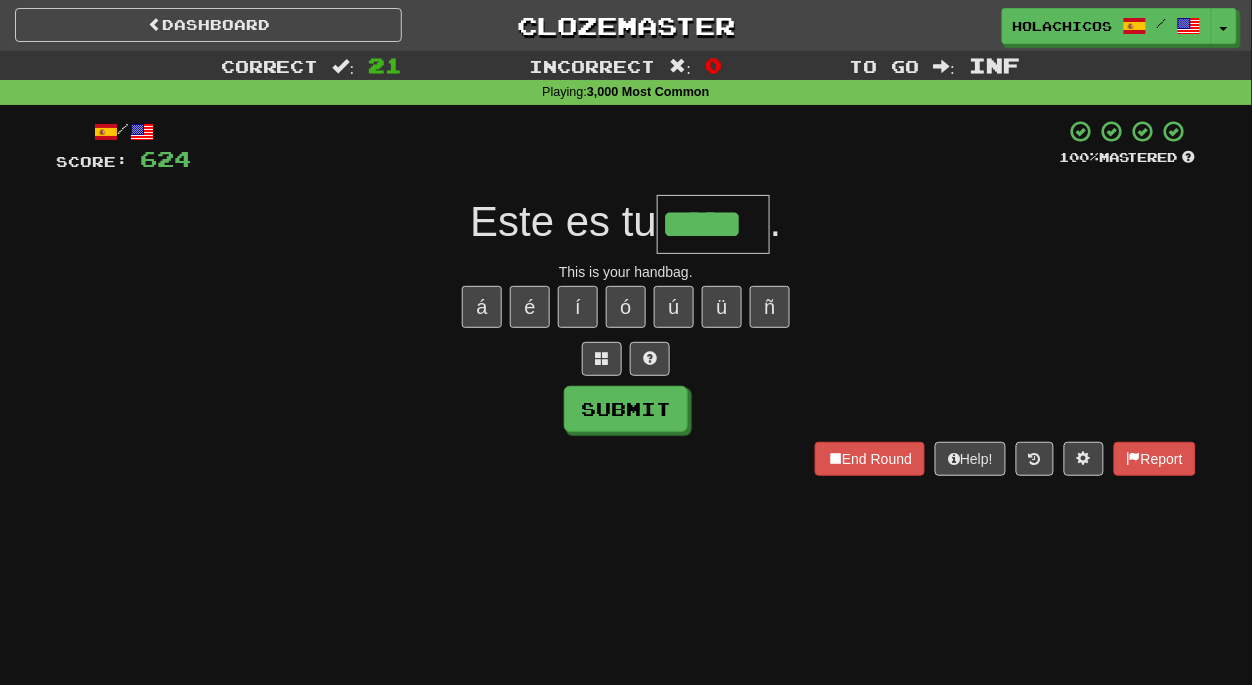 type on "*****" 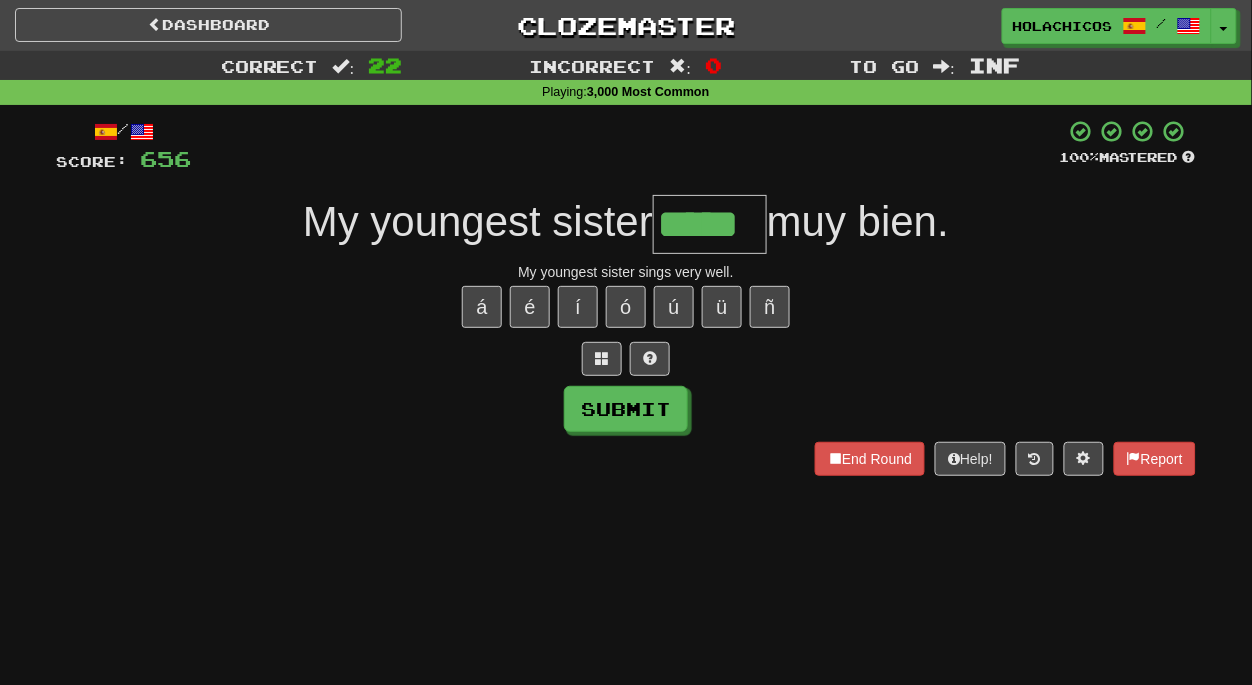 type on "*****" 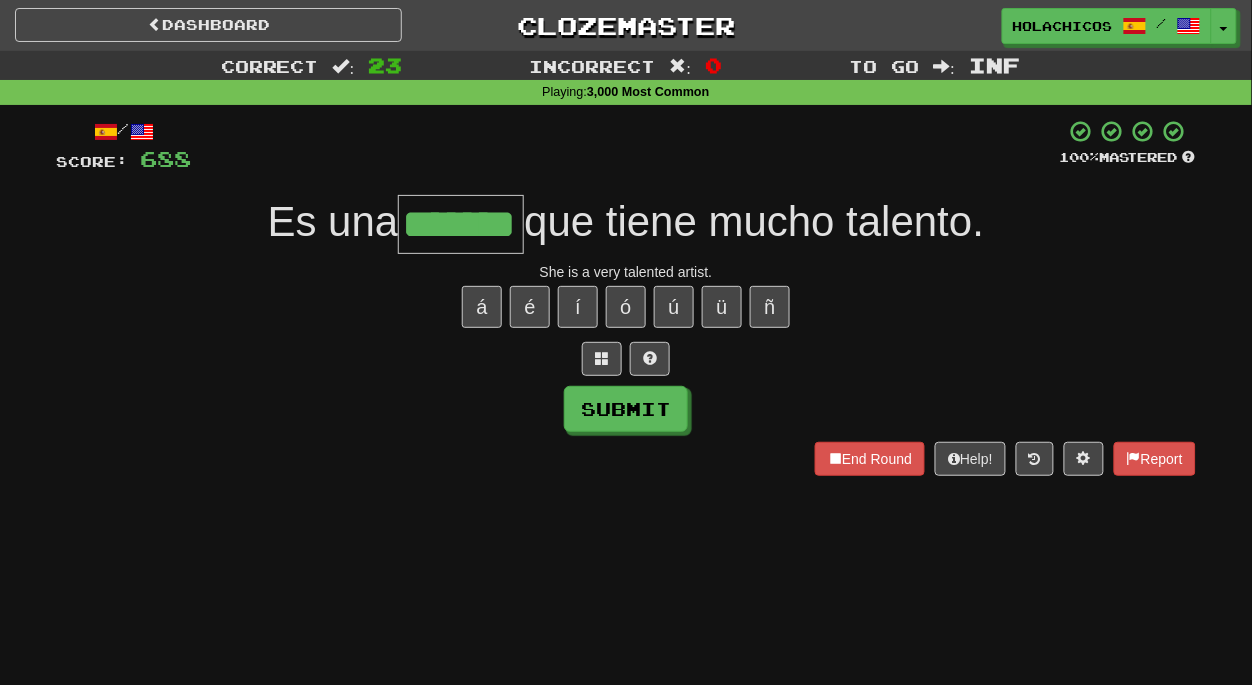 type on "*******" 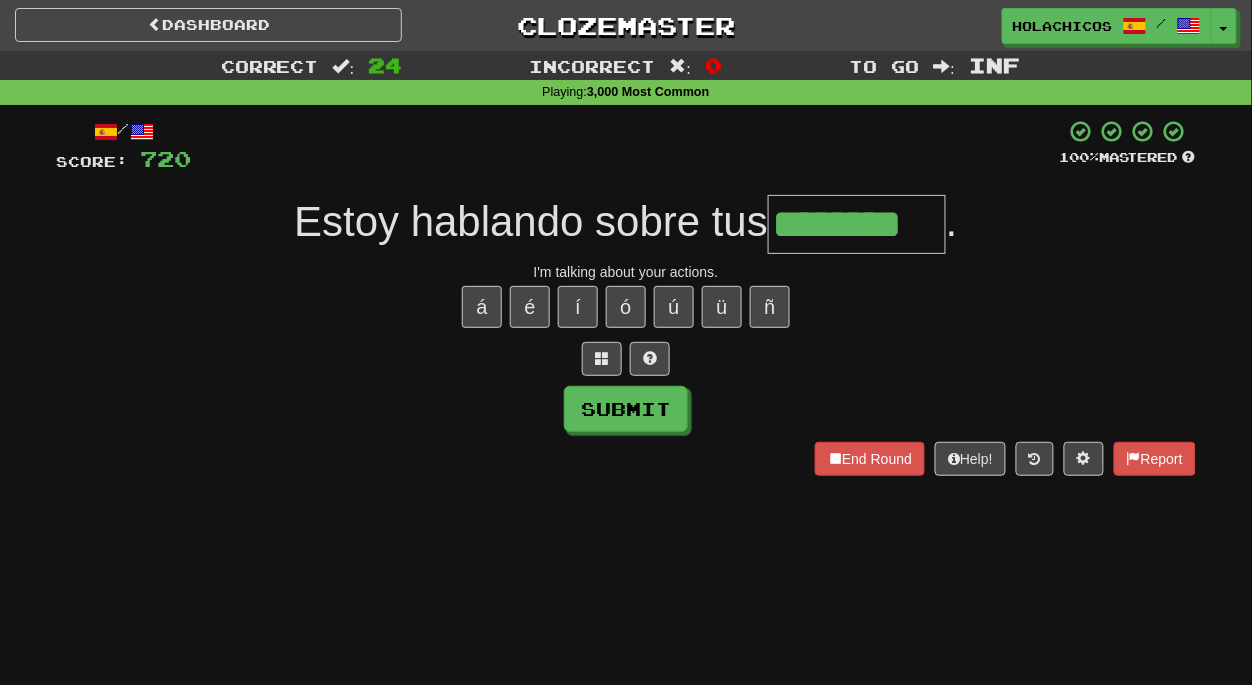 type on "********" 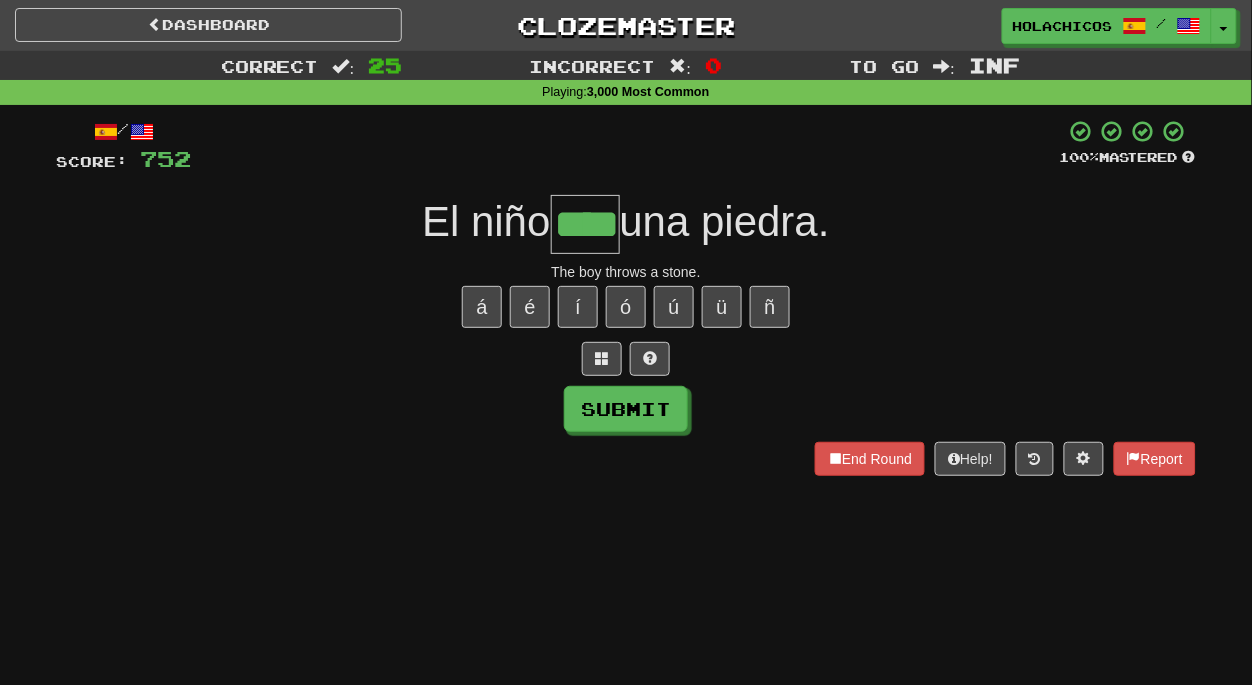 type on "****" 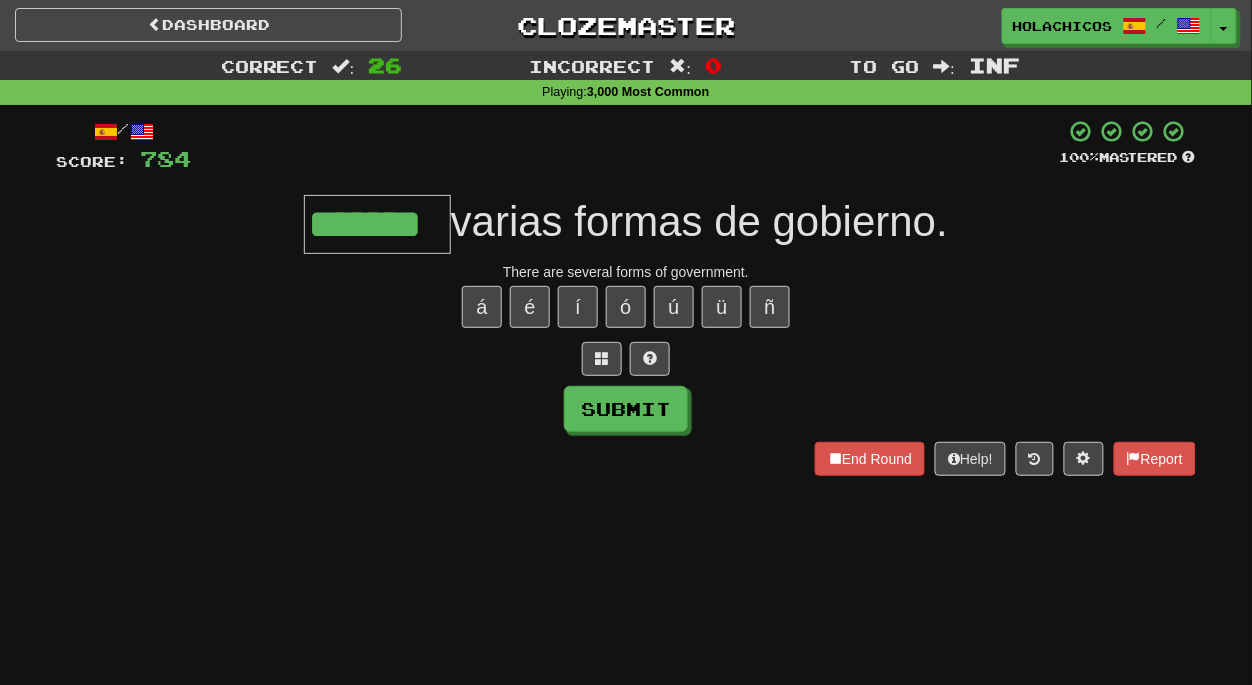 type on "*******" 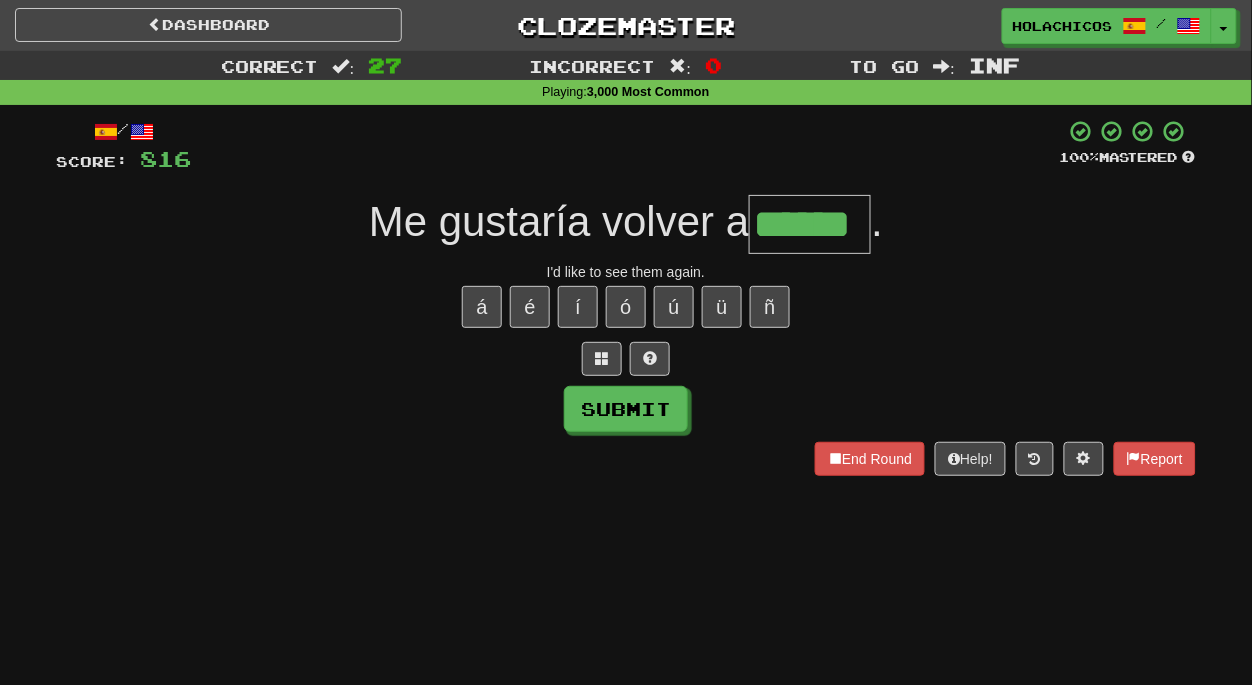 type on "******" 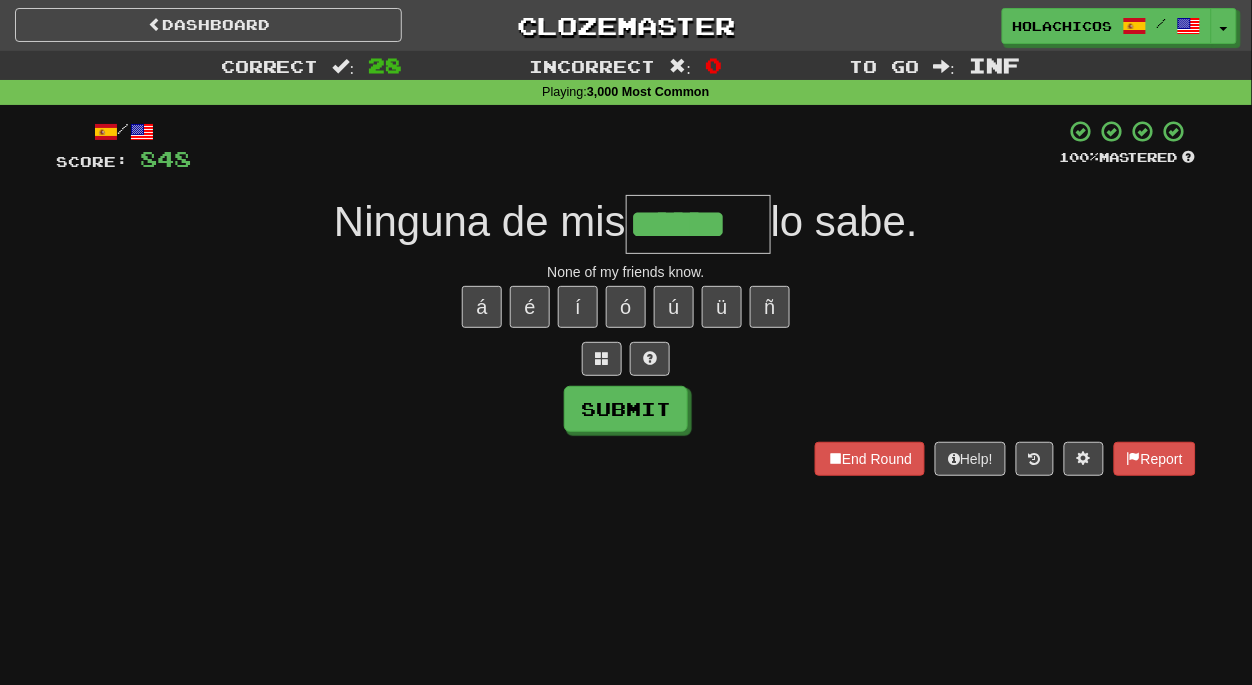 type on "******" 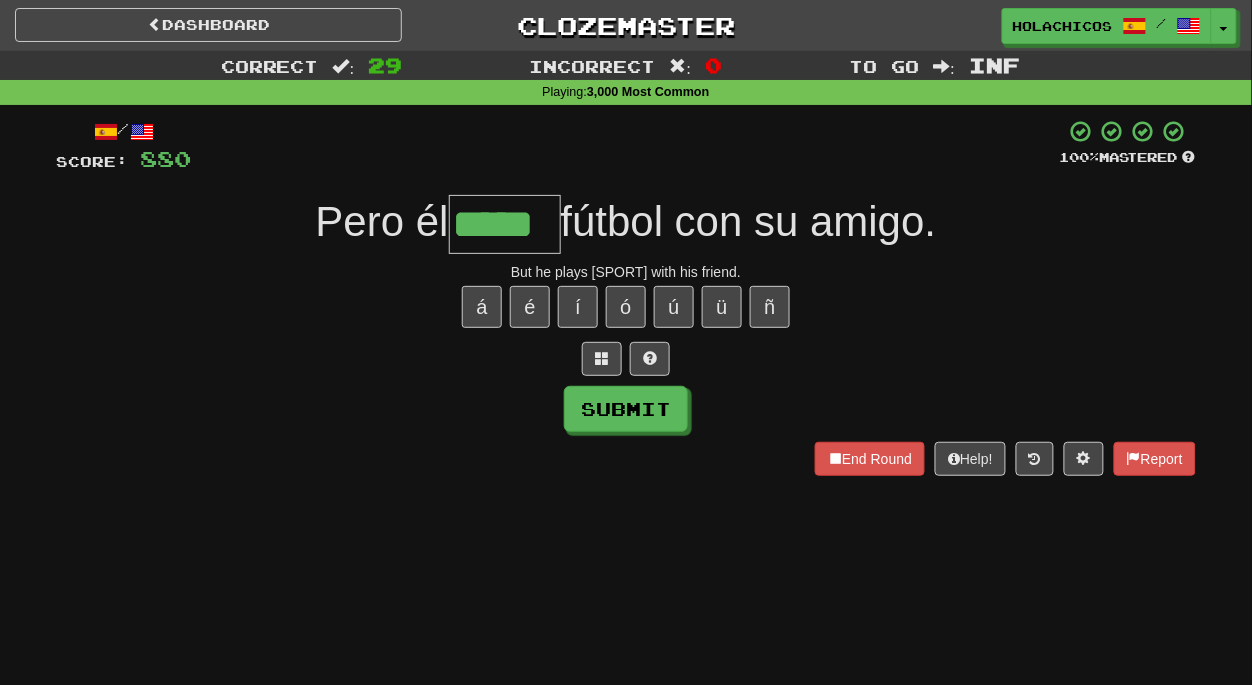 type on "*****" 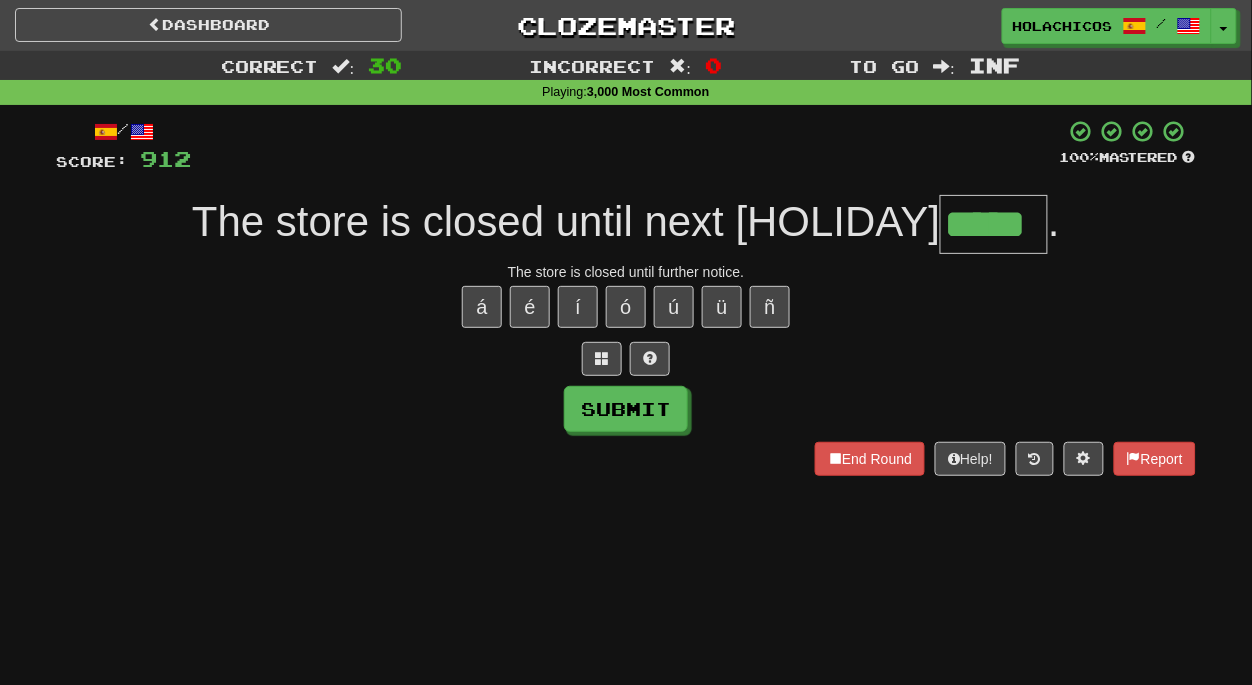 type on "*****" 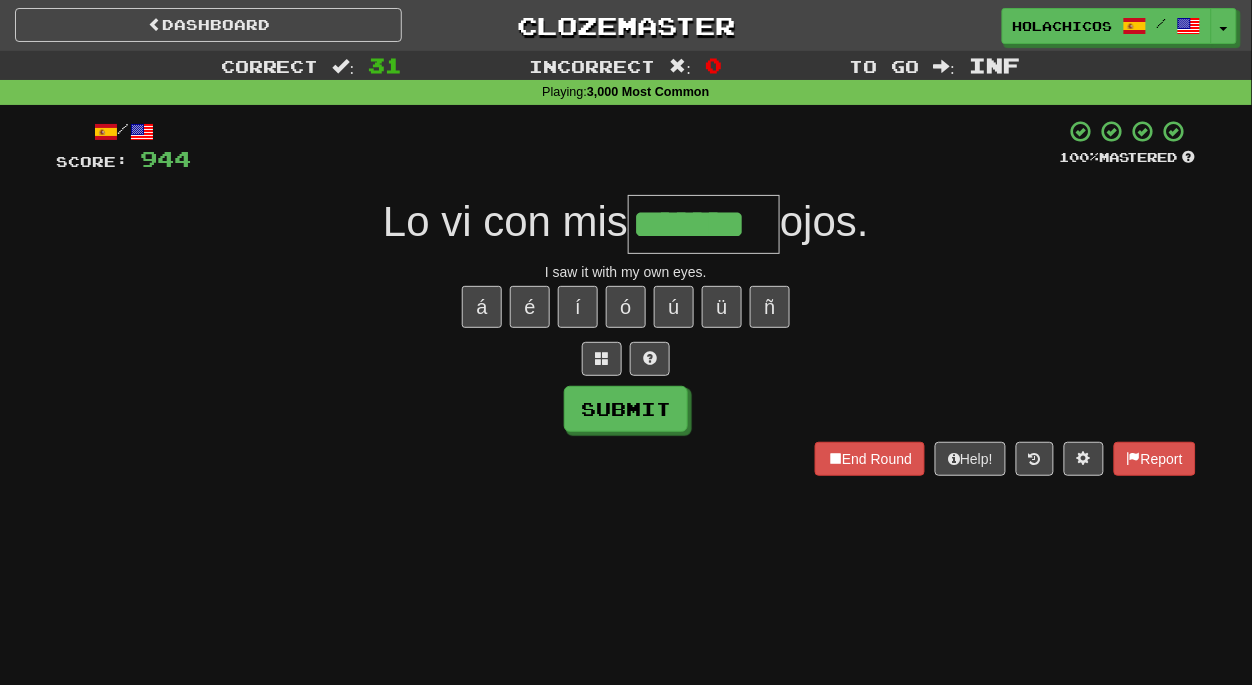 type on "*******" 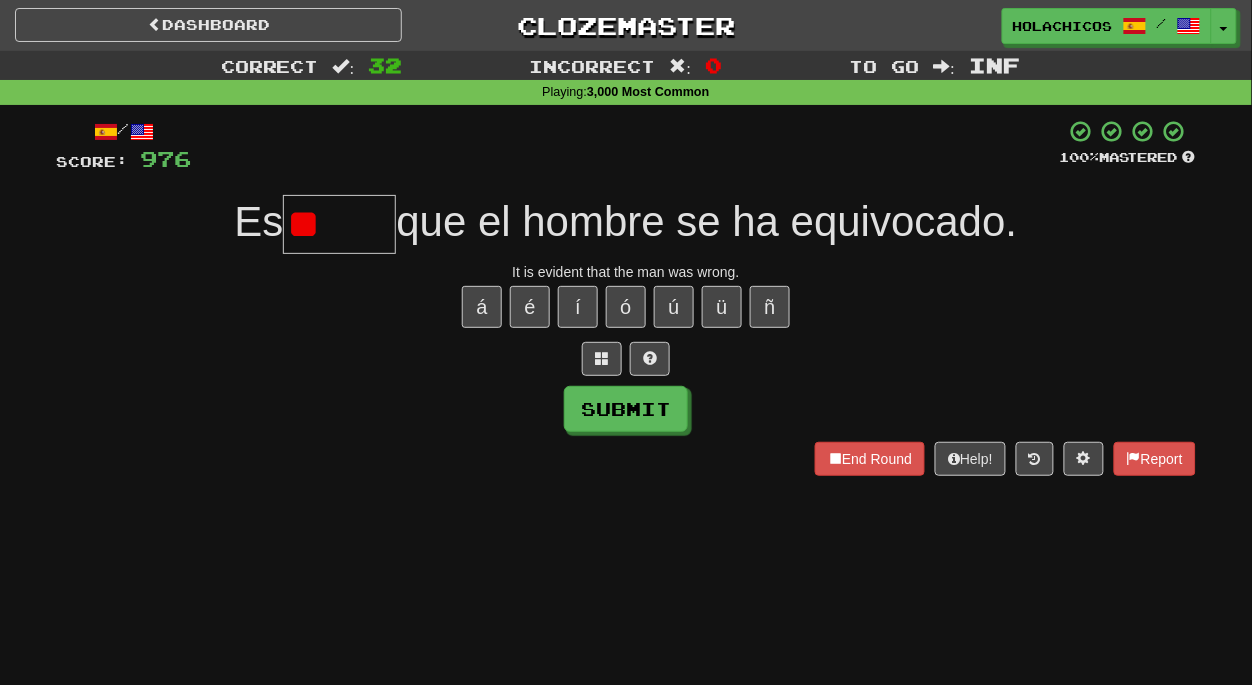 type on "*" 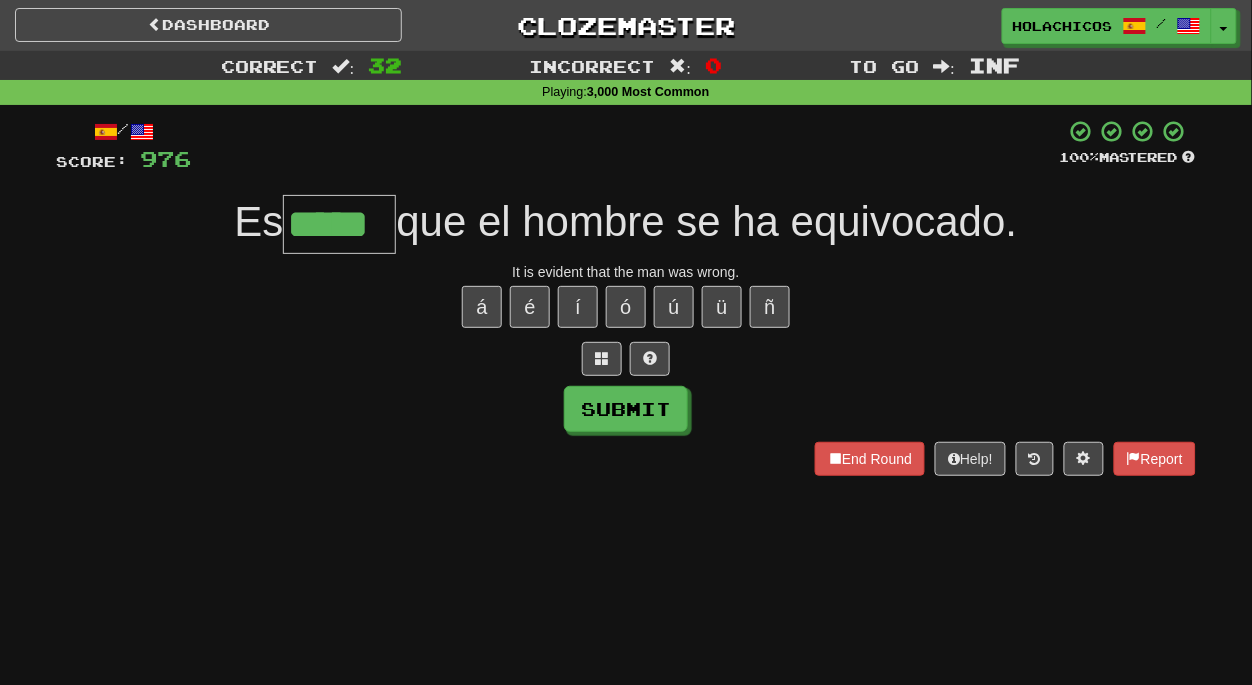 type on "*****" 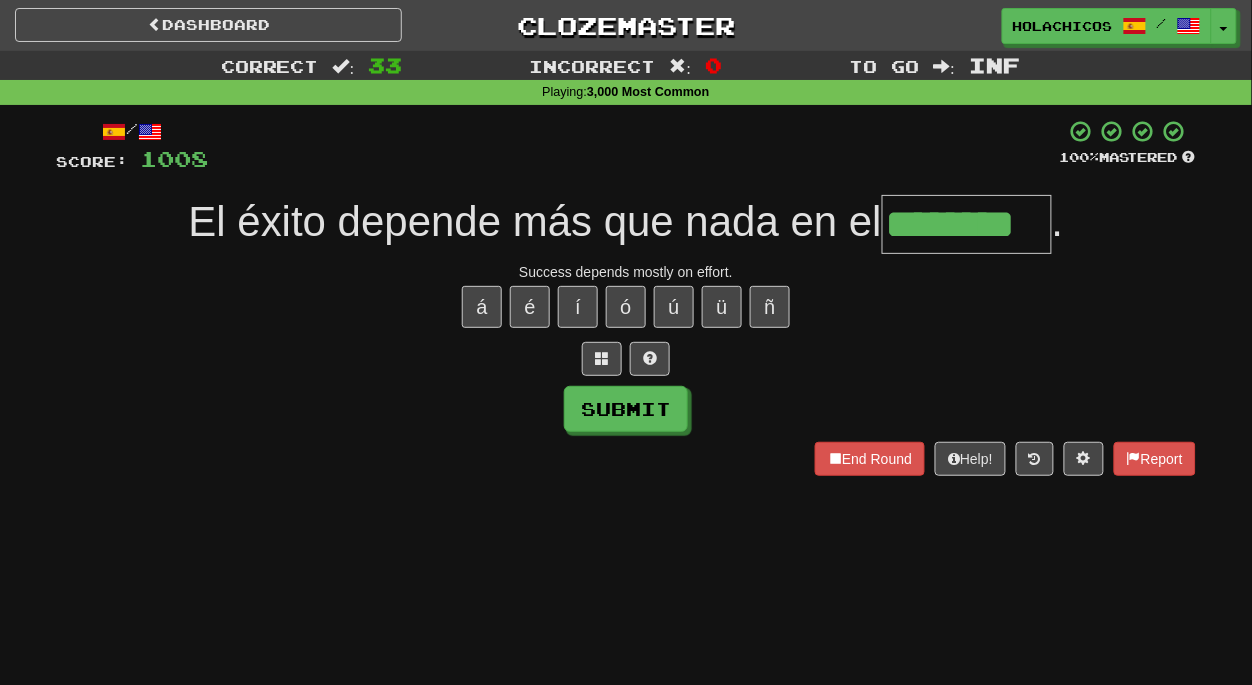 type on "********" 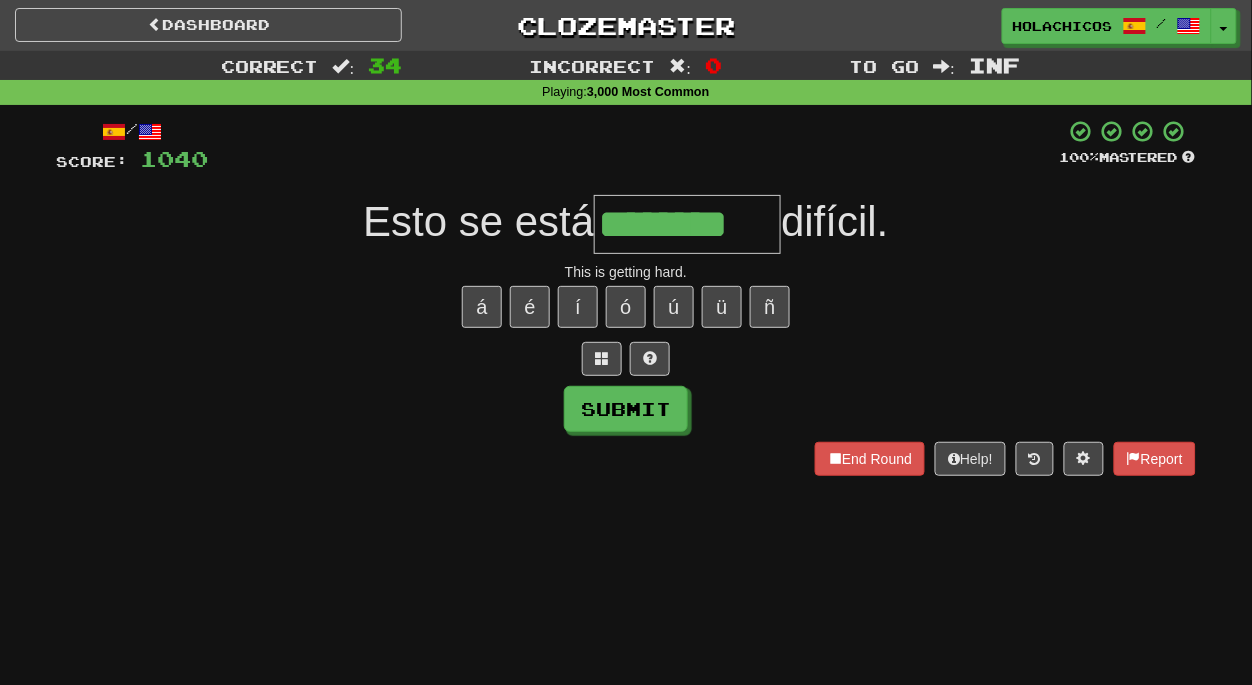 type on "********" 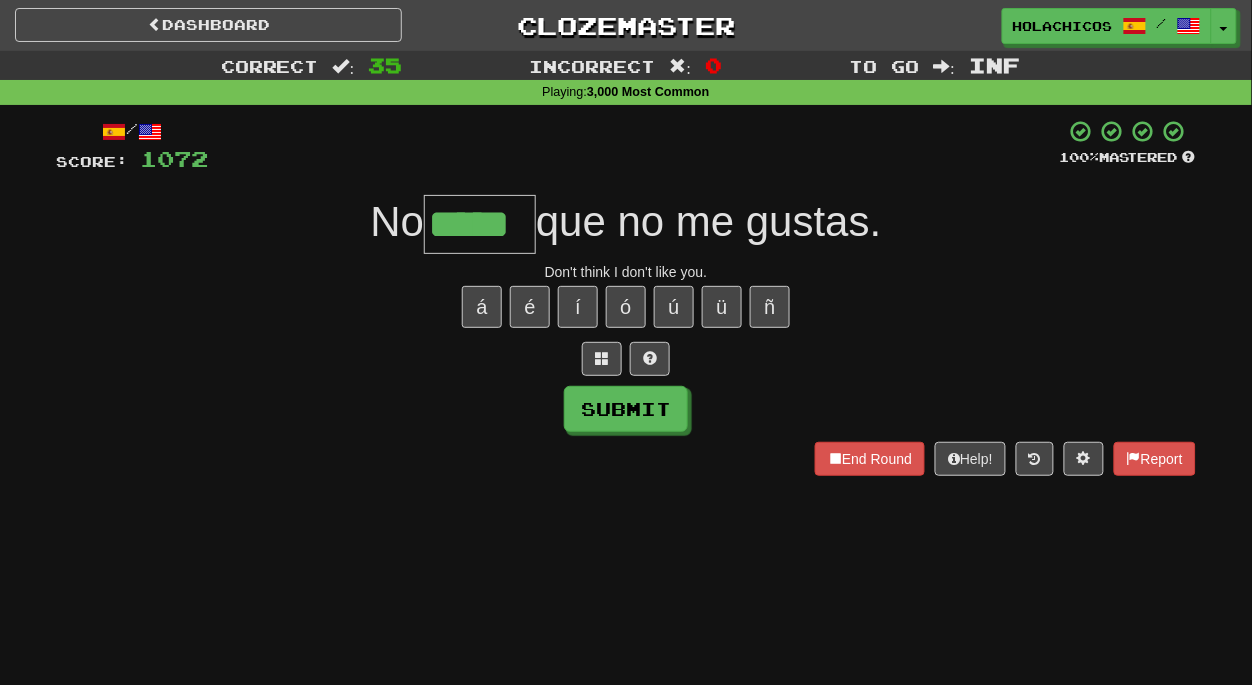 type on "*****" 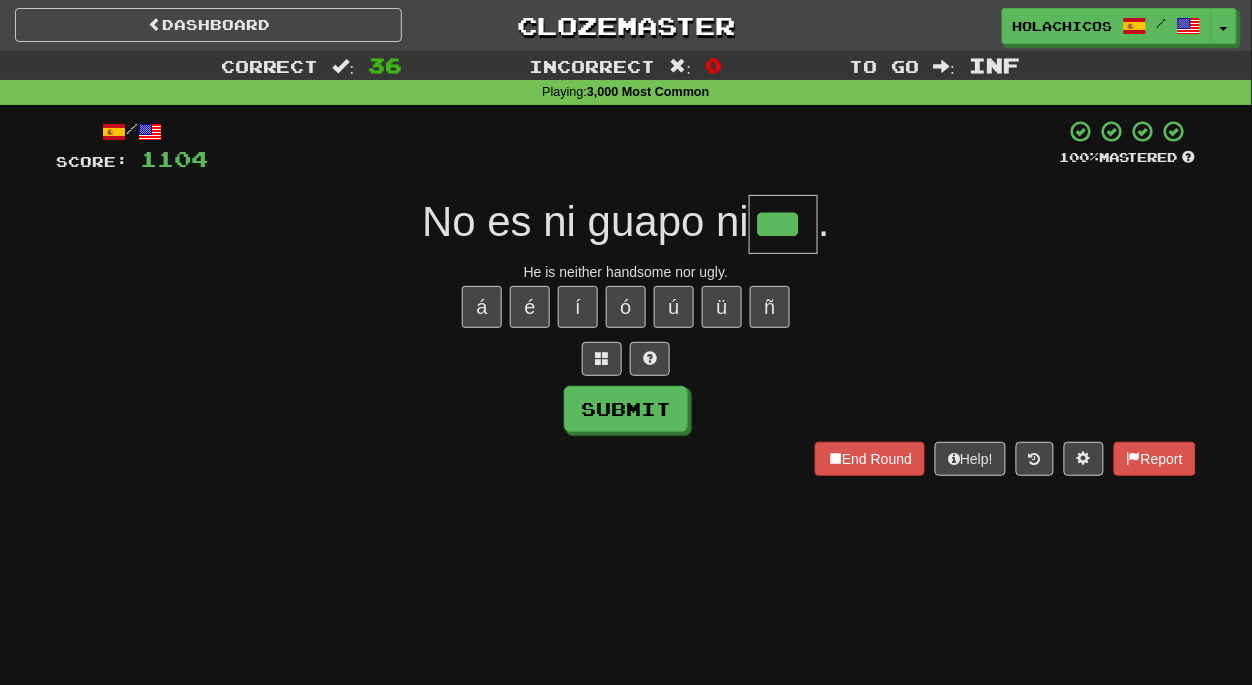 type on "***" 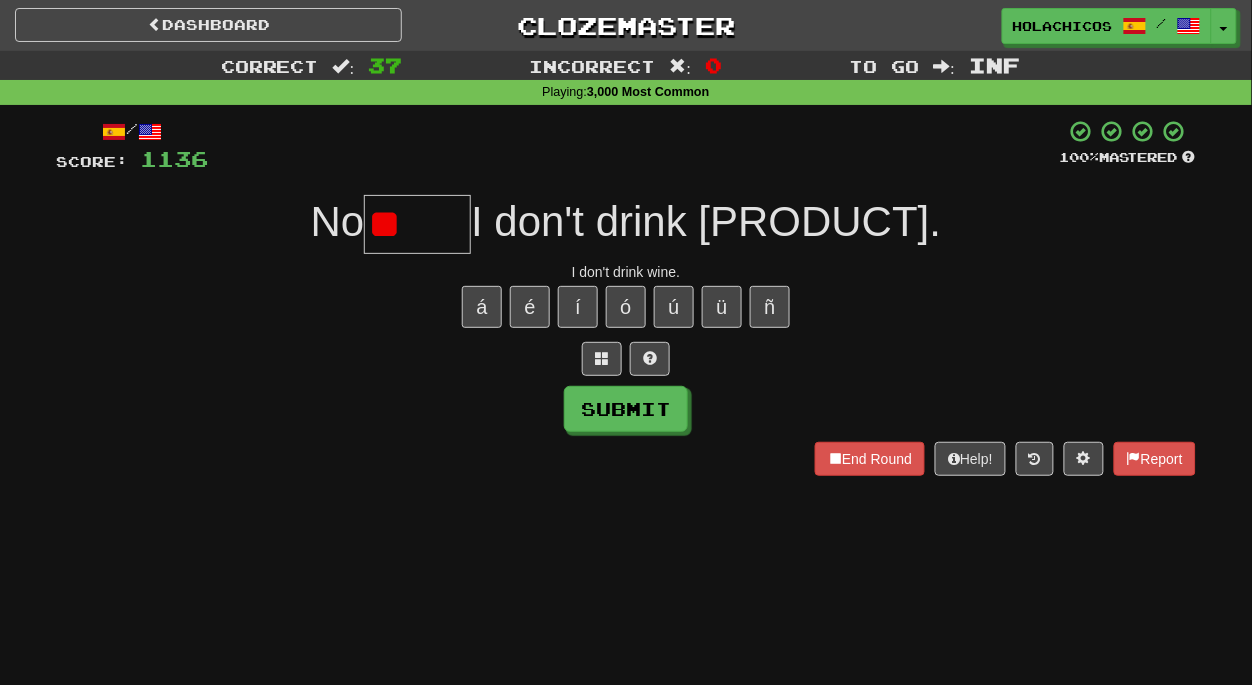 type on "*" 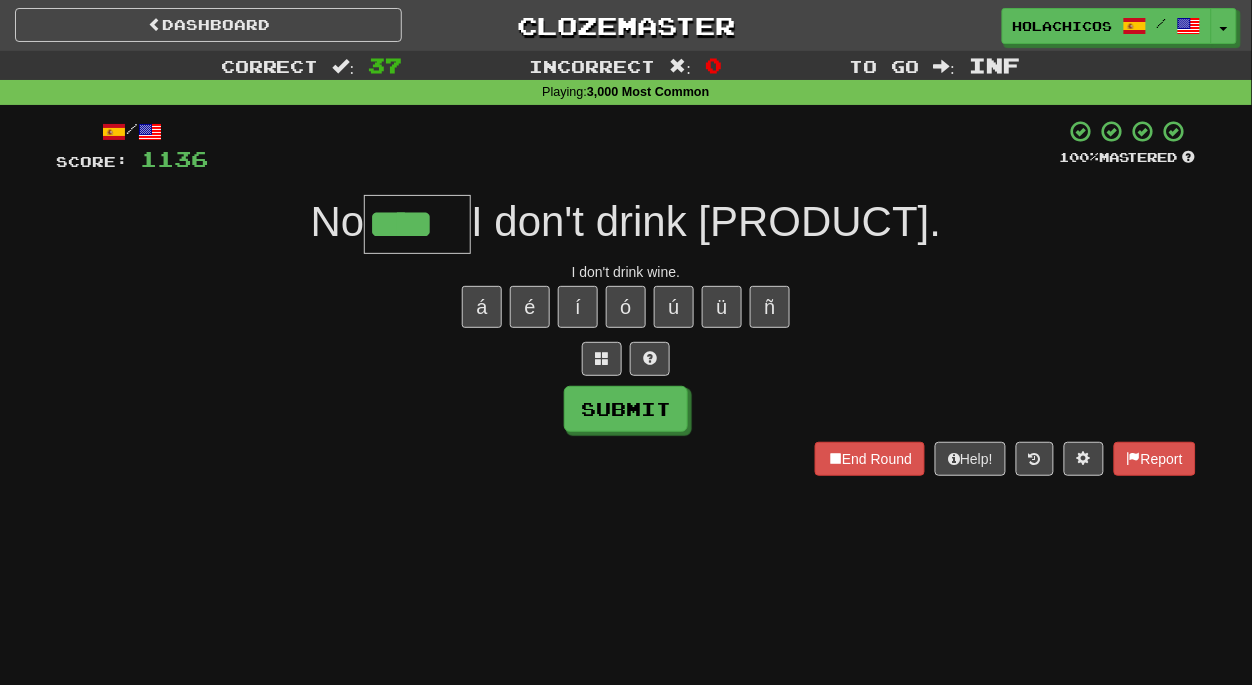 type on "****" 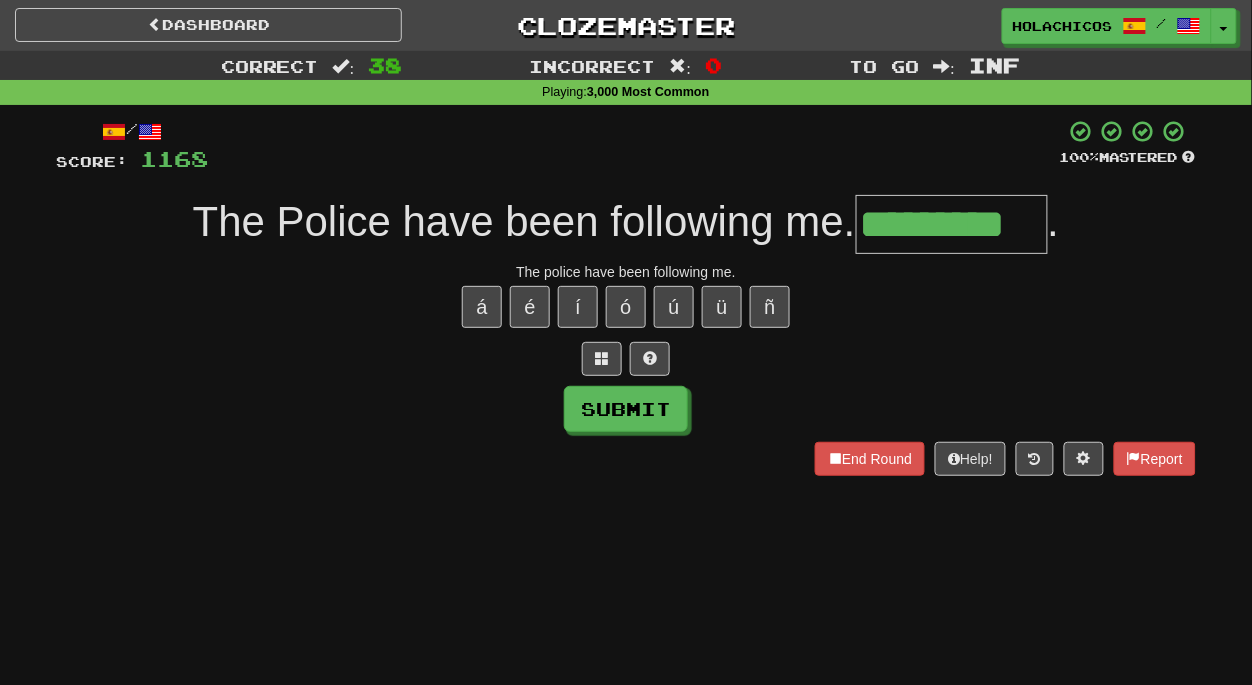 type on "*********" 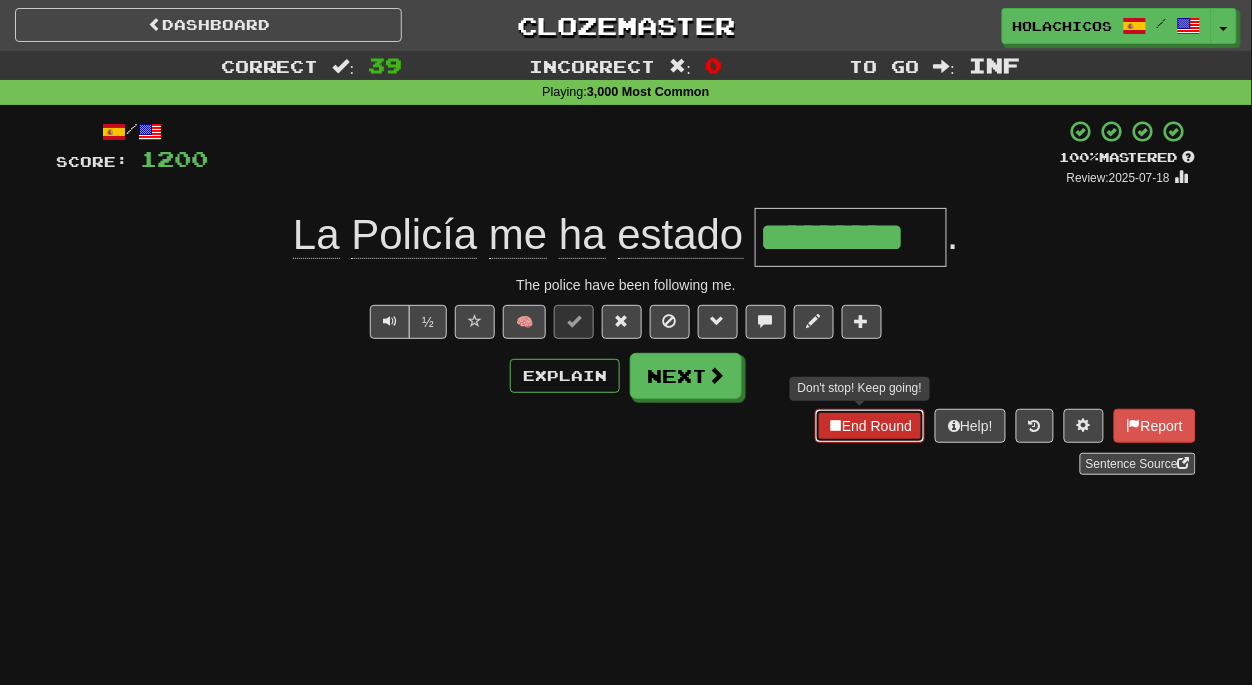click on "End Round" at bounding box center (870, 426) 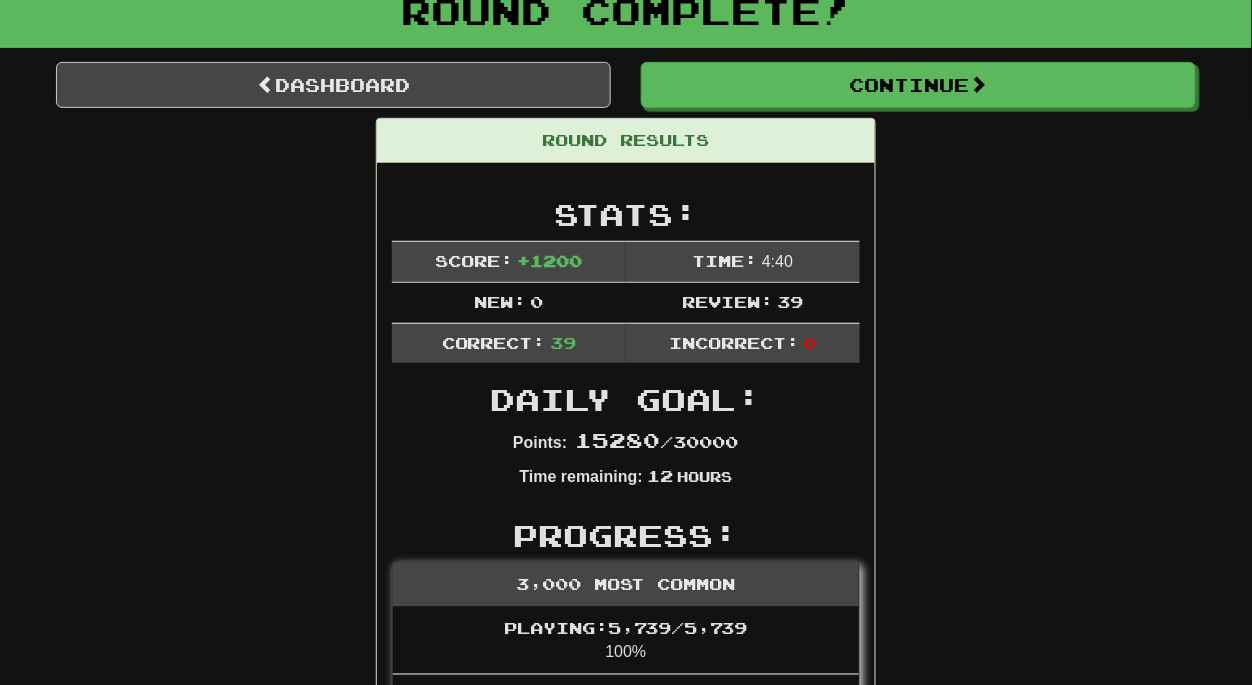 scroll, scrollTop: 0, scrollLeft: 0, axis: both 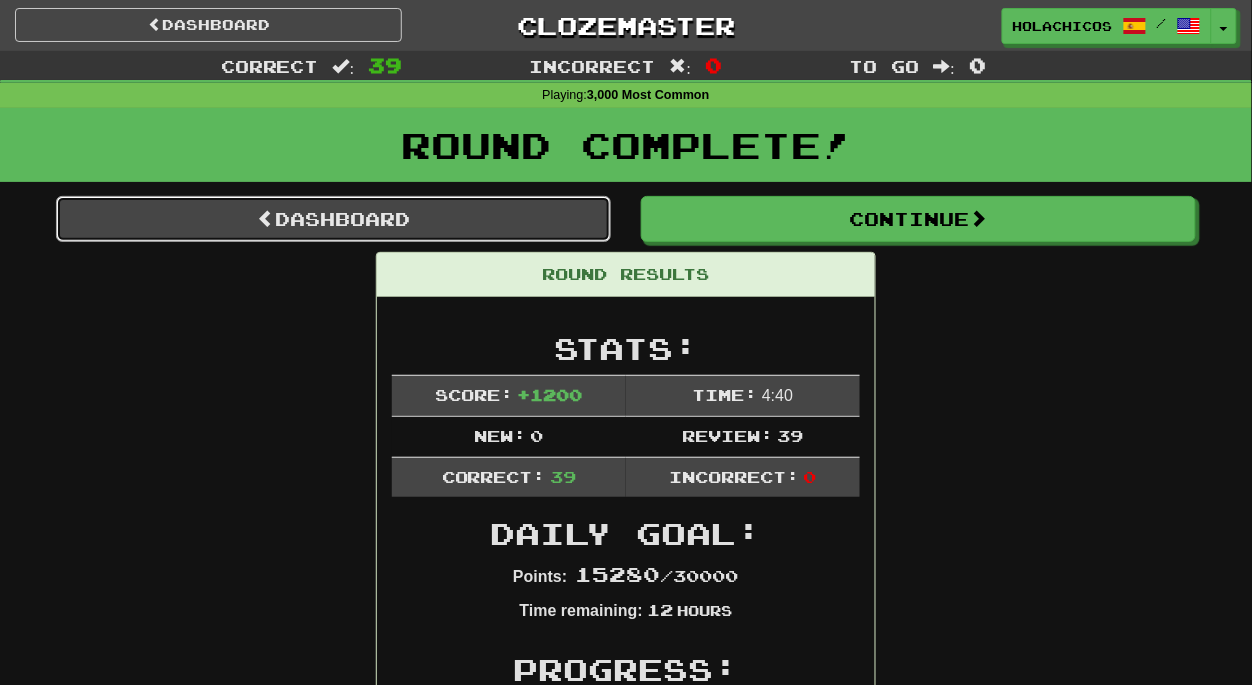 click on "Dashboard" at bounding box center [333, 219] 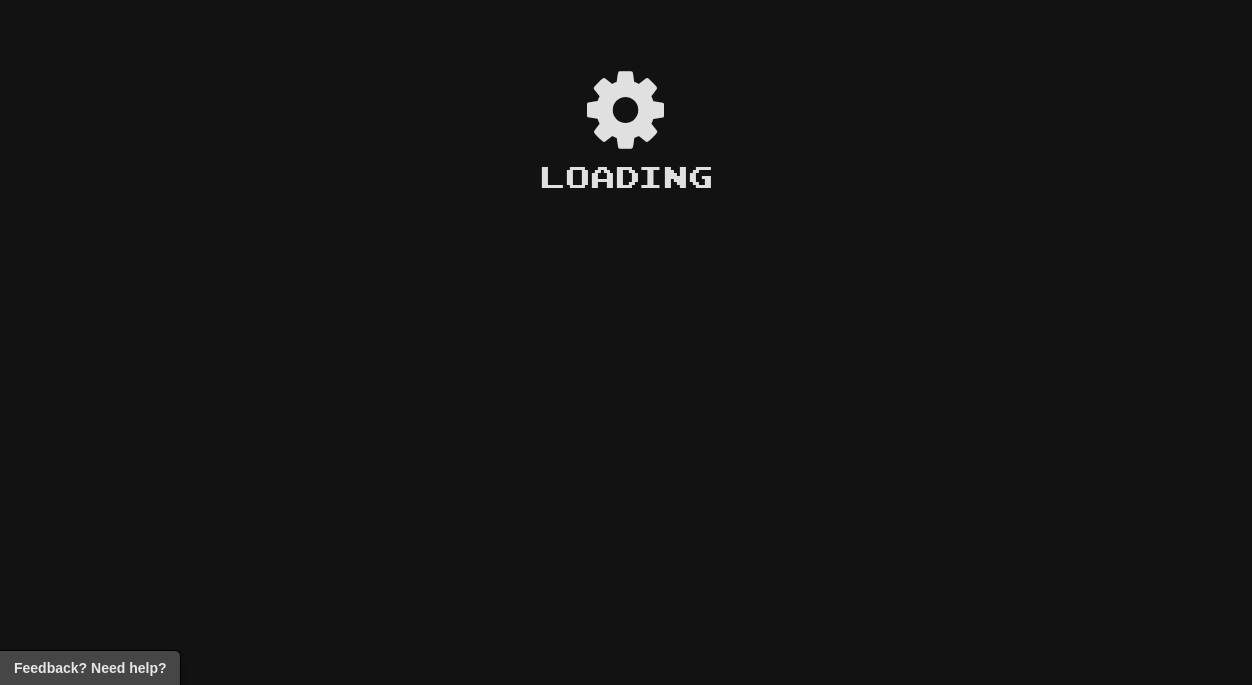 scroll, scrollTop: 0, scrollLeft: 0, axis: both 